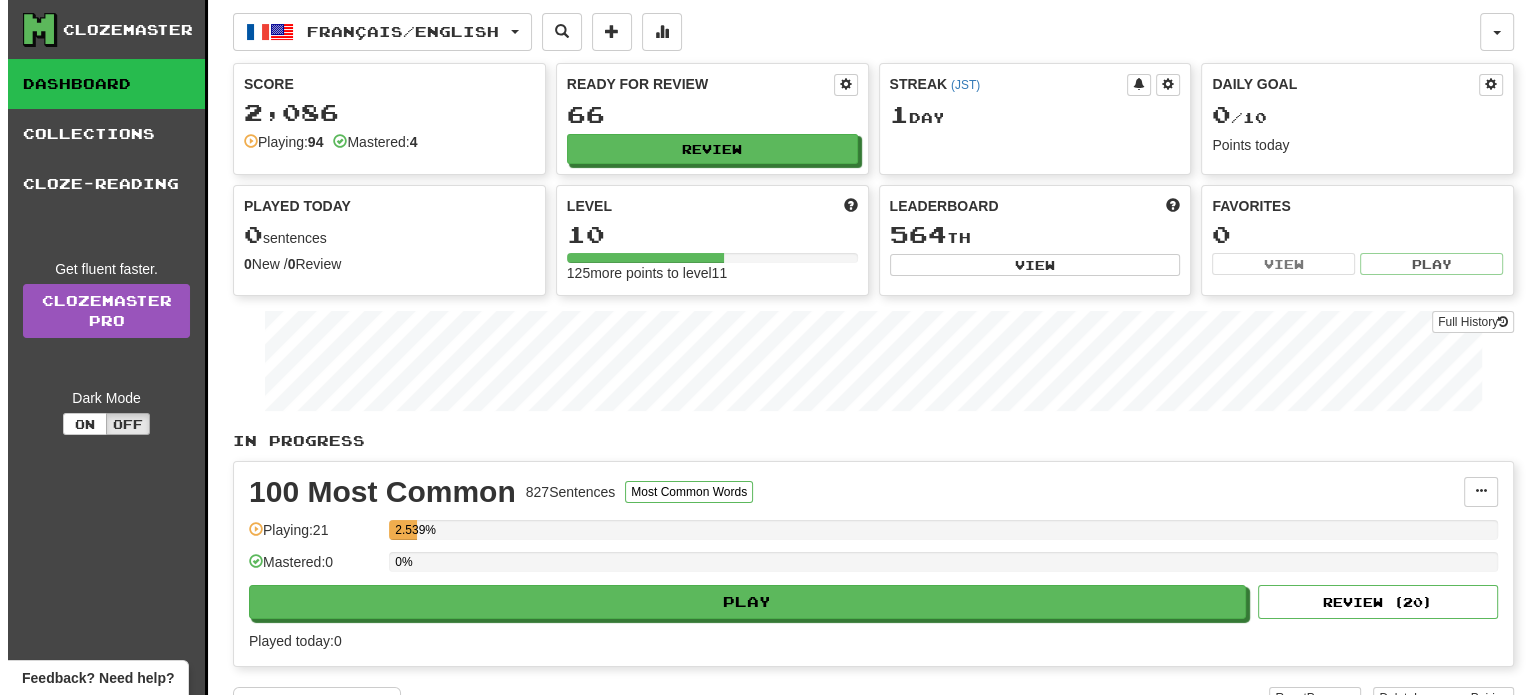 scroll, scrollTop: 3, scrollLeft: 0, axis: vertical 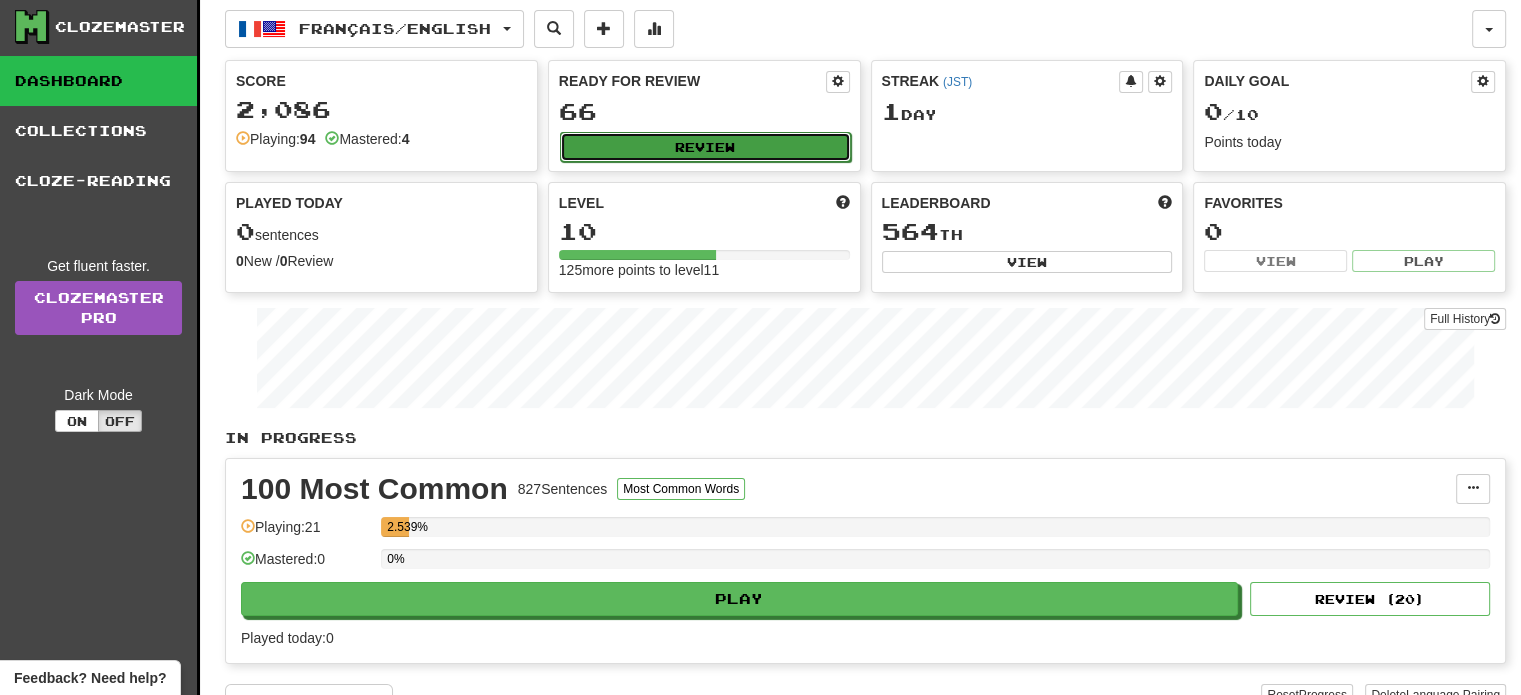 click on "Review" at bounding box center (705, 147) 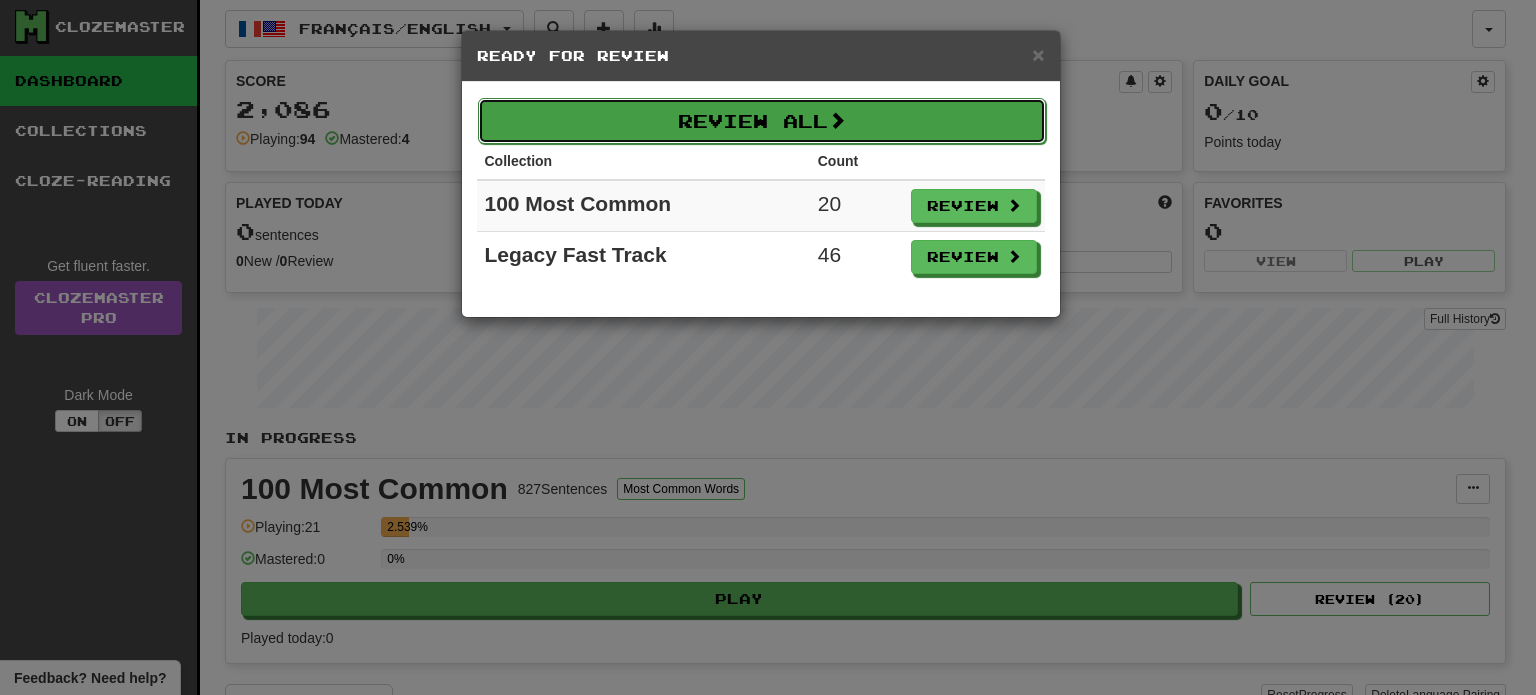 click on "Review All" at bounding box center (762, 121) 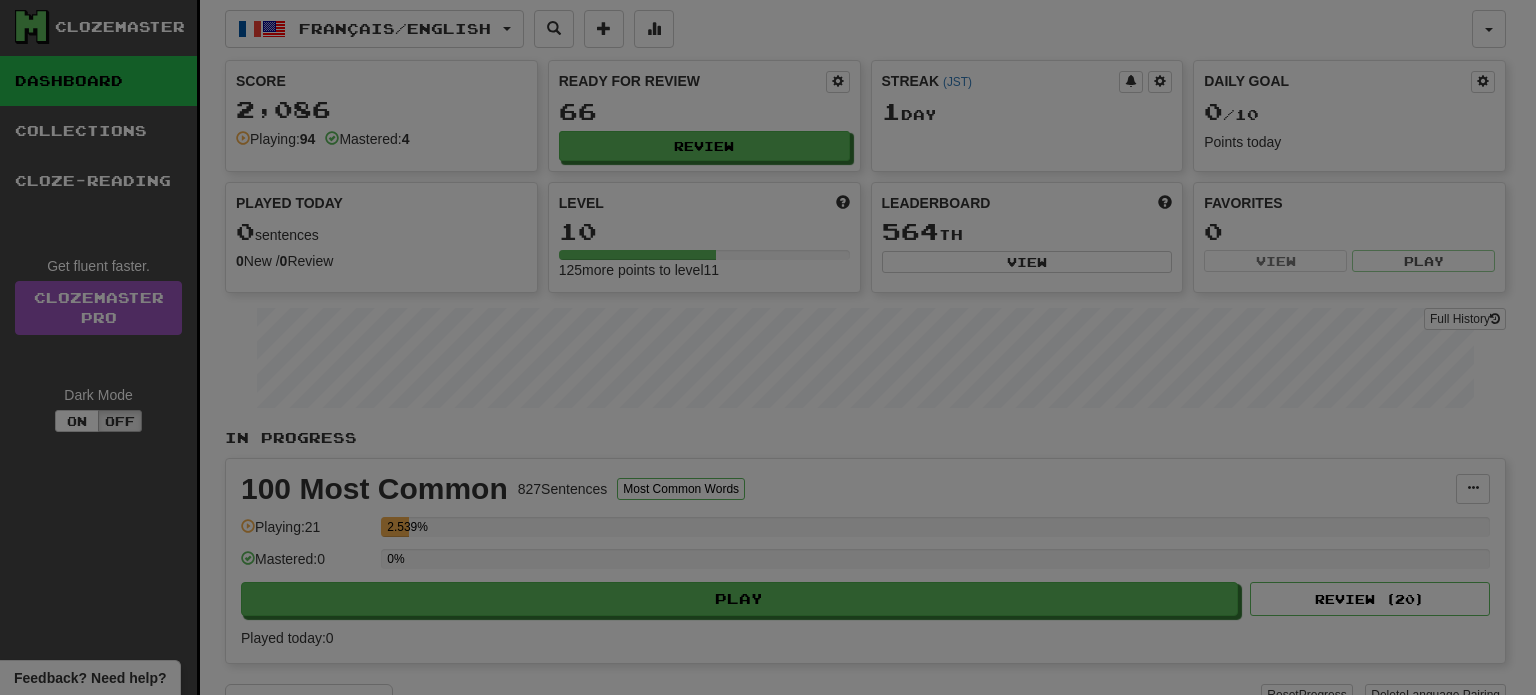 select on "**" 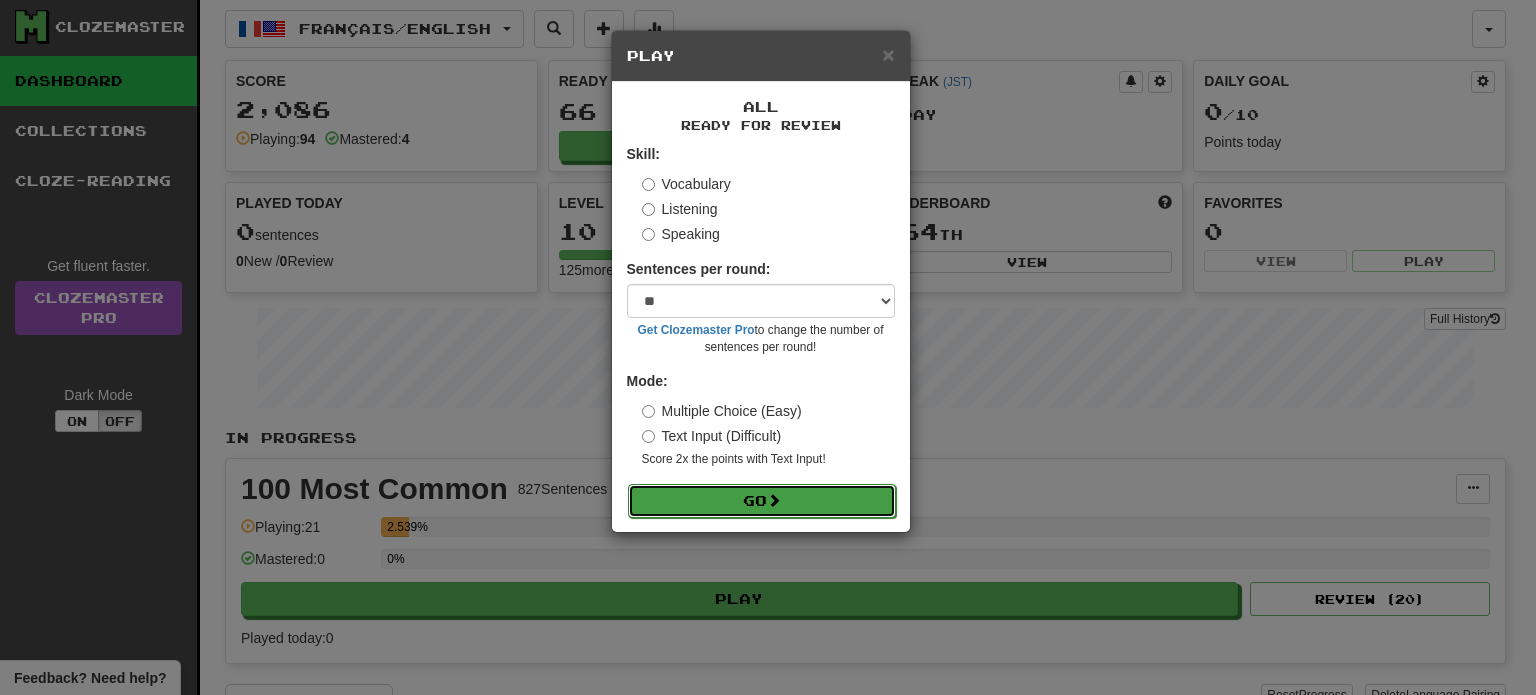 click on "Go" at bounding box center [762, 501] 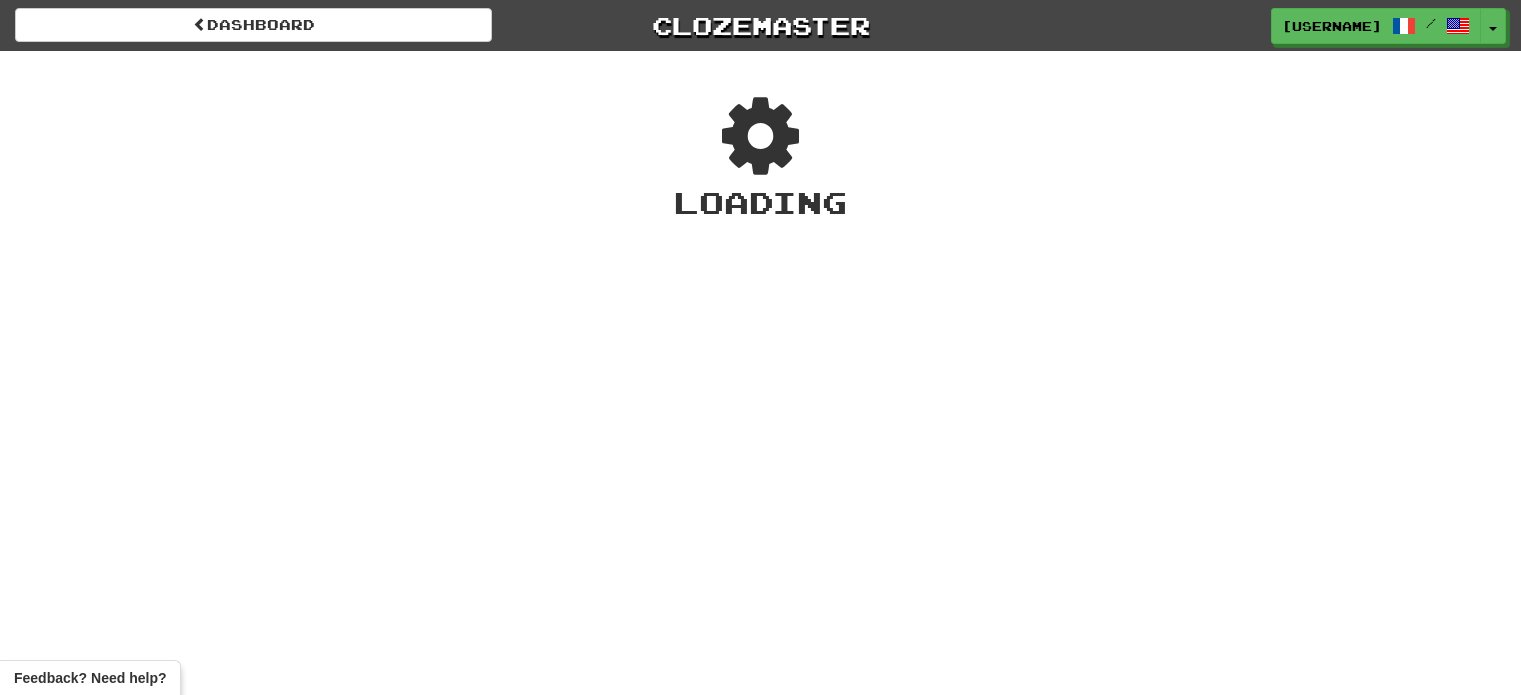 scroll, scrollTop: 0, scrollLeft: 0, axis: both 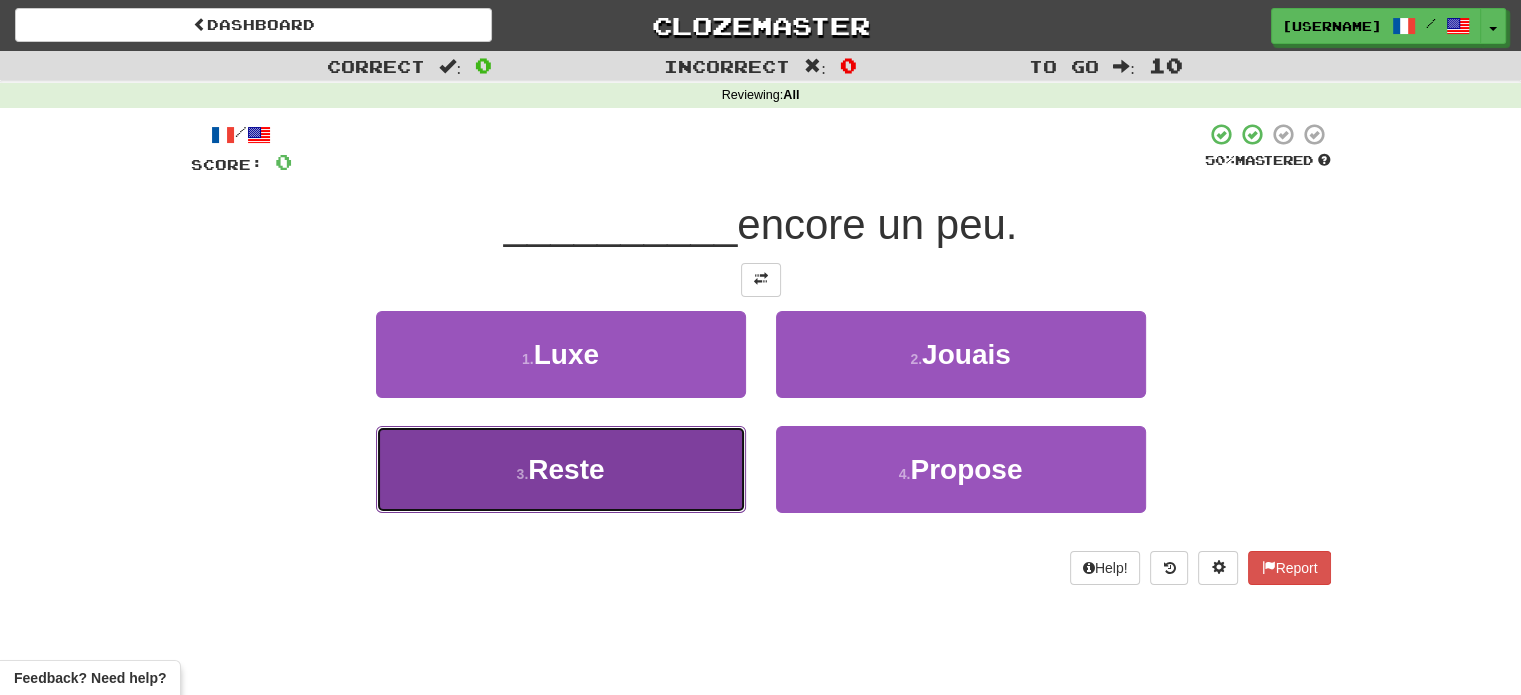 click on "3 .  Reste" at bounding box center [561, 469] 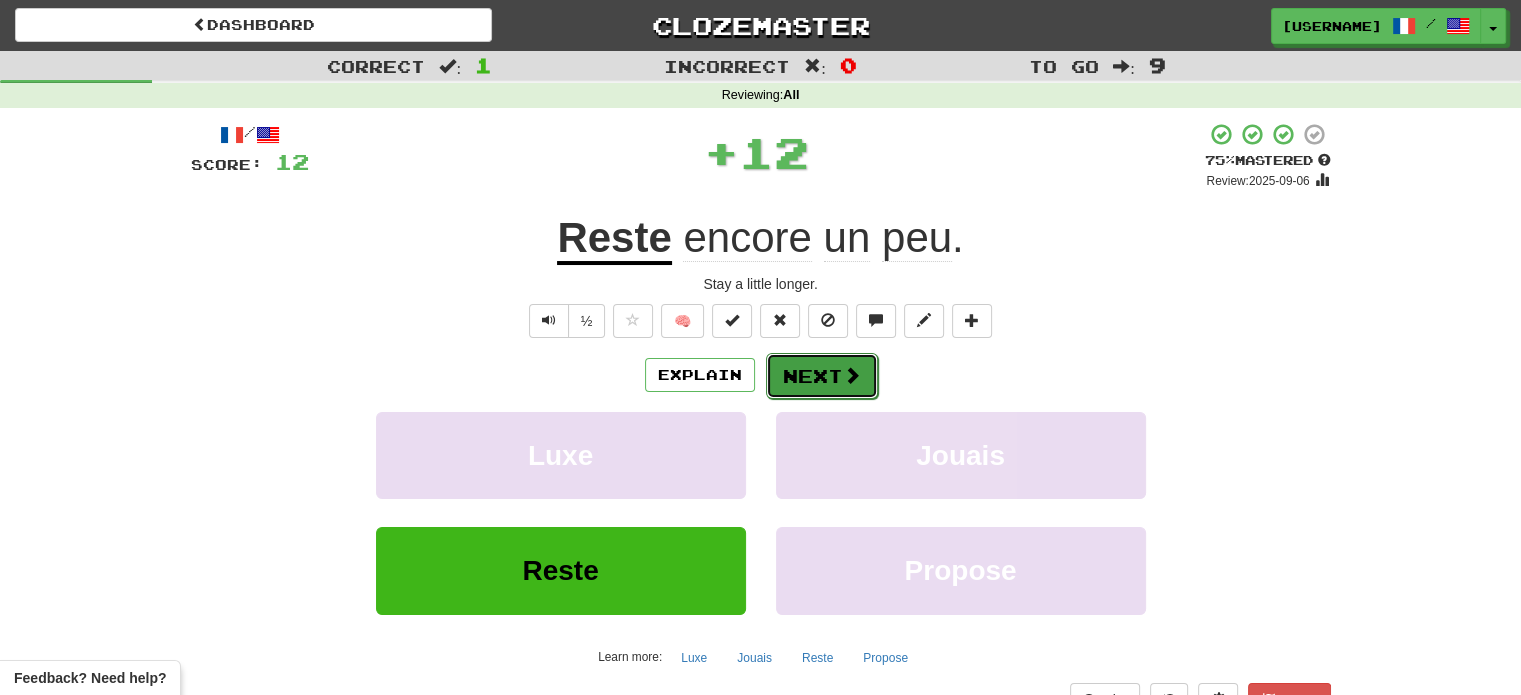 click on "Next" at bounding box center [822, 376] 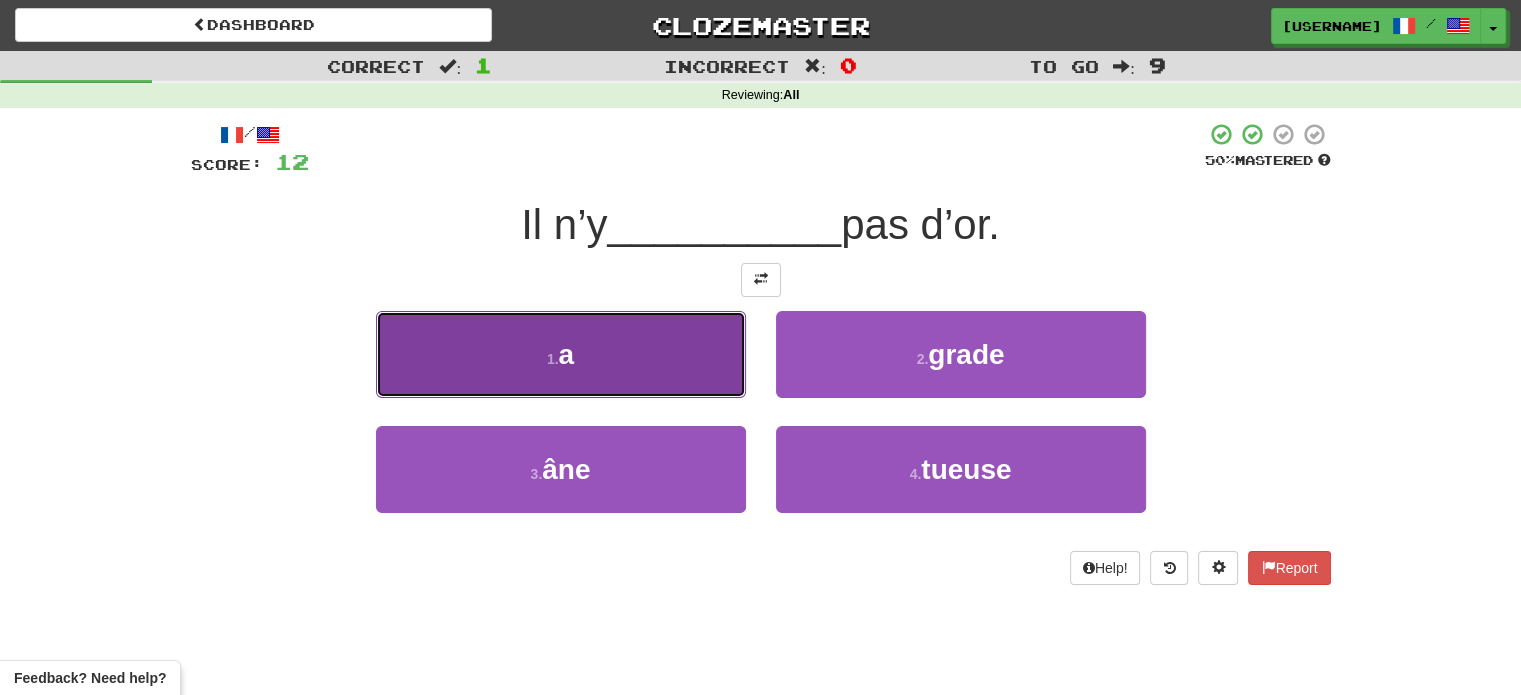 click on "1 .  a" at bounding box center [561, 354] 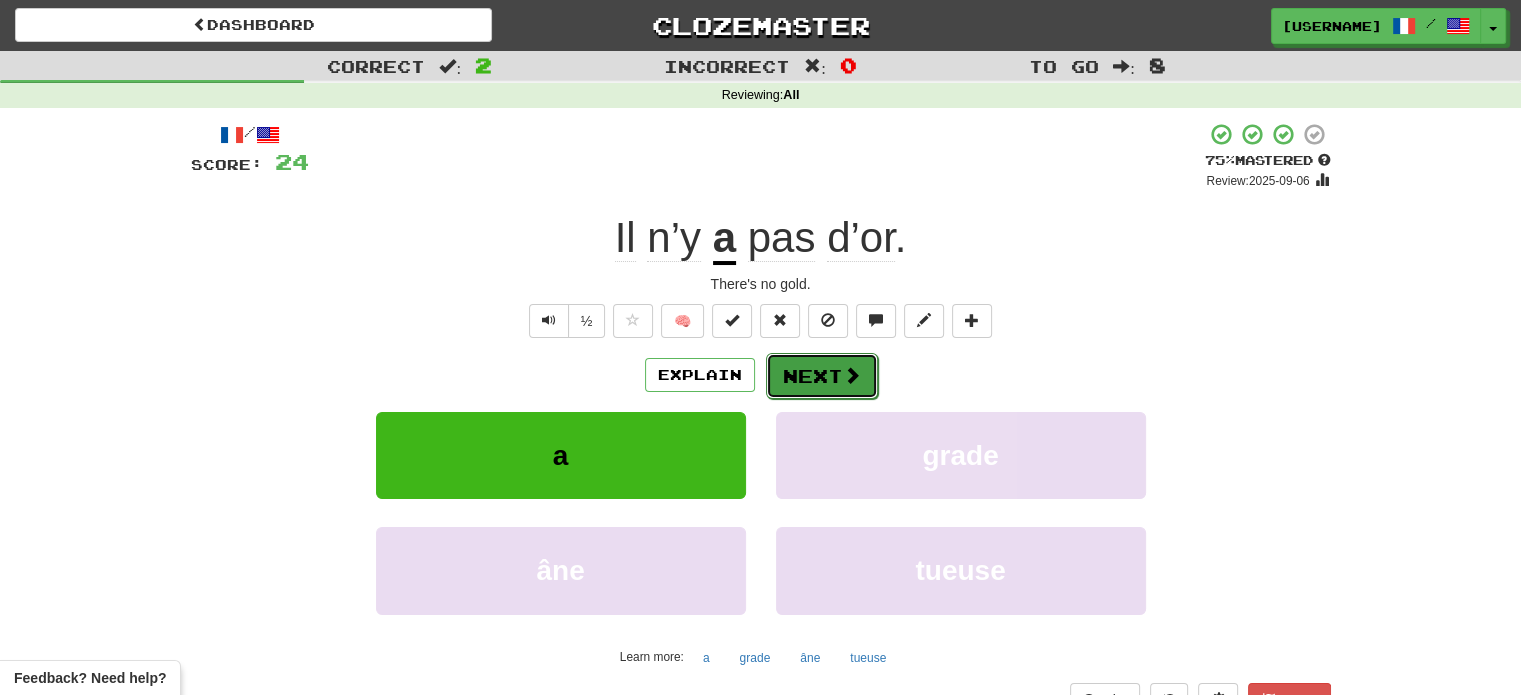 click on "Next" at bounding box center (822, 376) 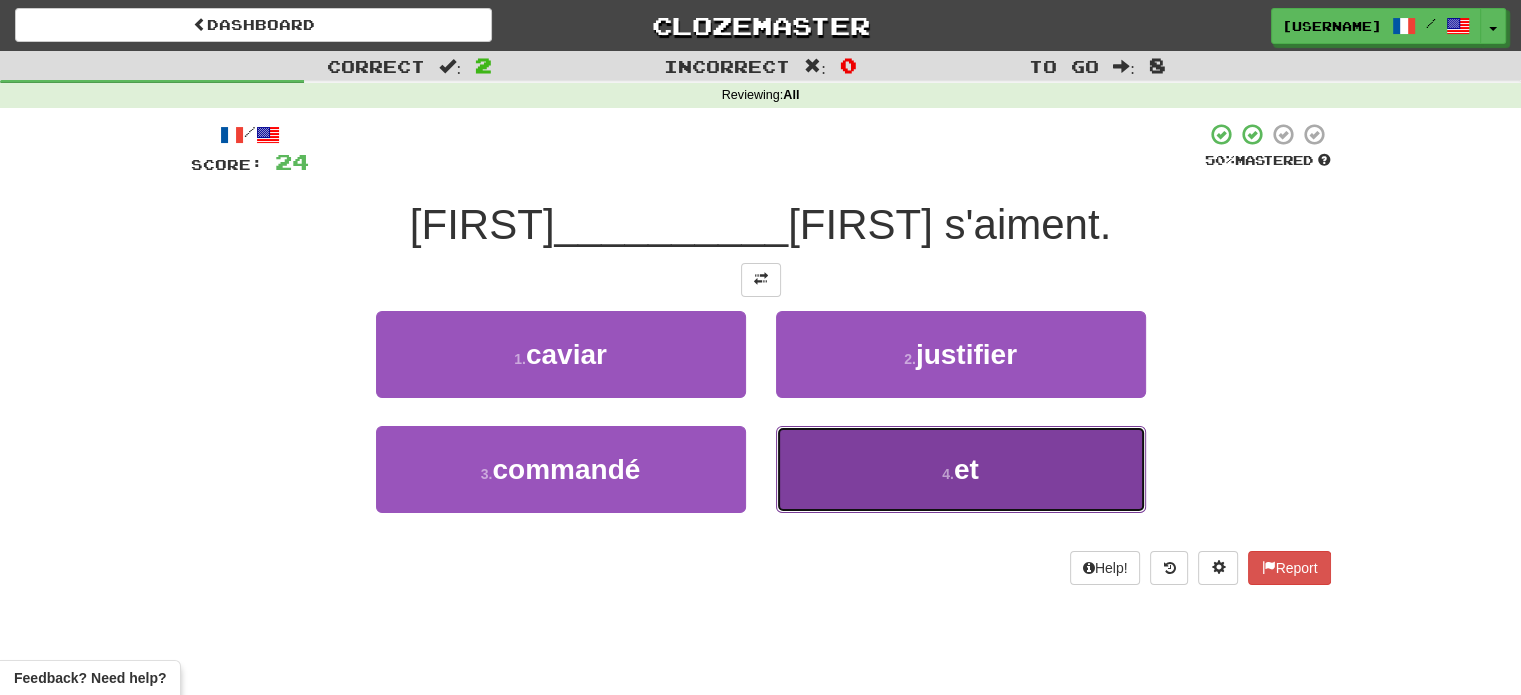 click on "4 .  et" at bounding box center [961, 469] 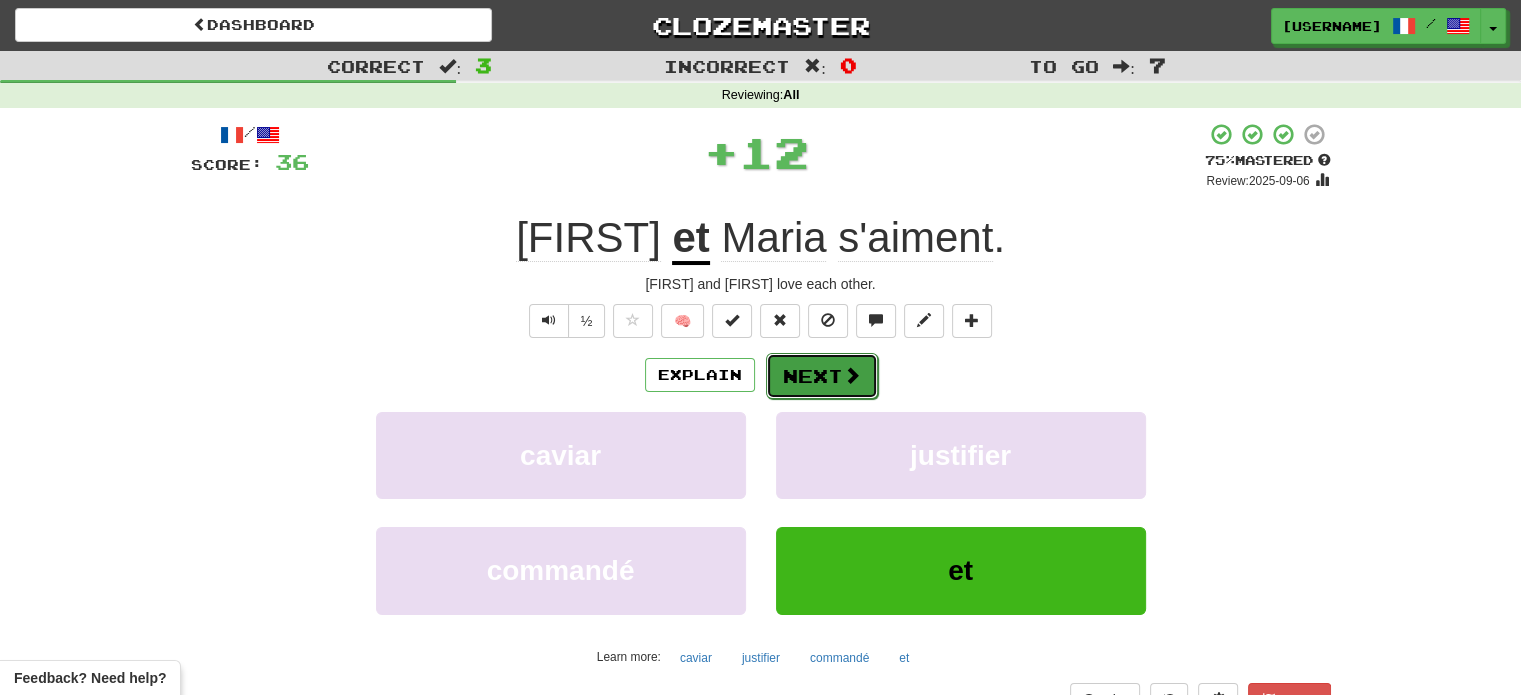 click on "Next" at bounding box center (822, 376) 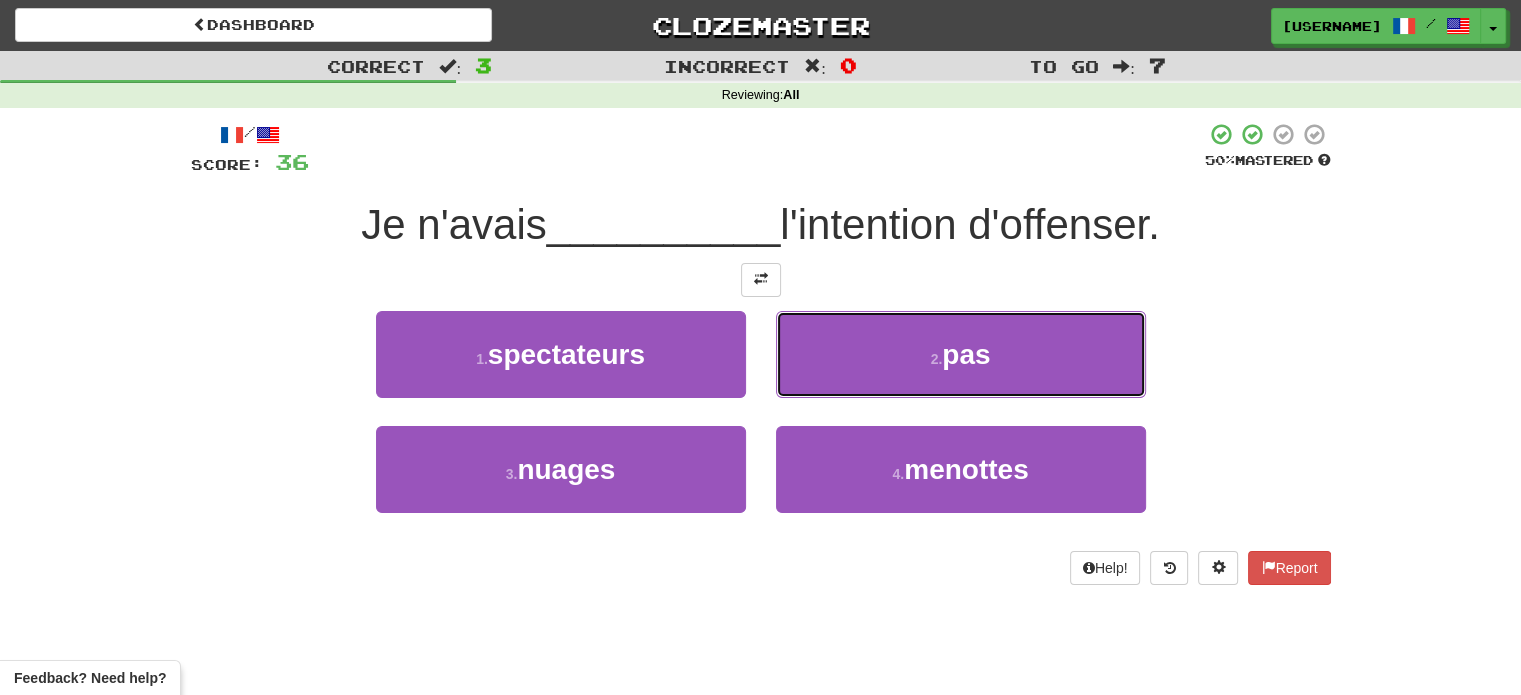 click on "2 .  pas" at bounding box center [961, 354] 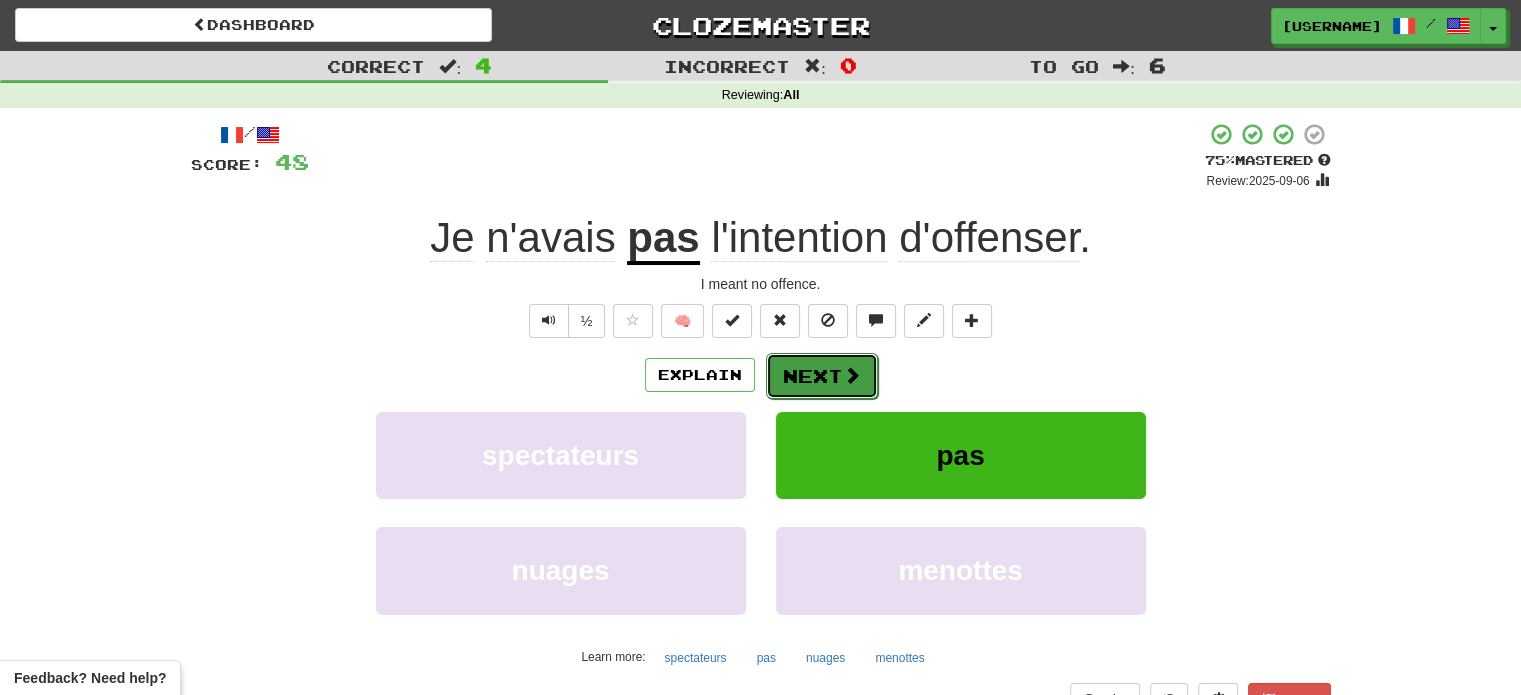 click on "Next" at bounding box center (822, 376) 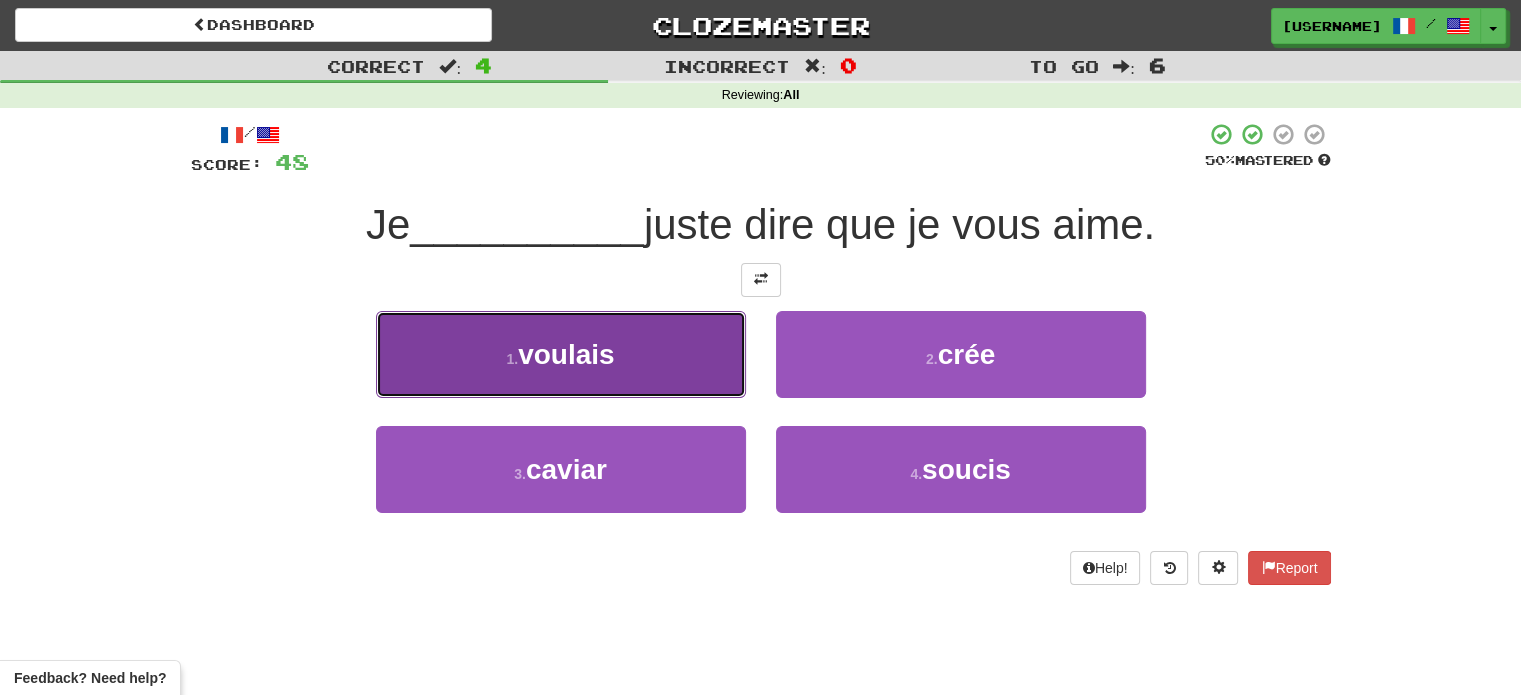 click on "1 .  voulais" at bounding box center (561, 354) 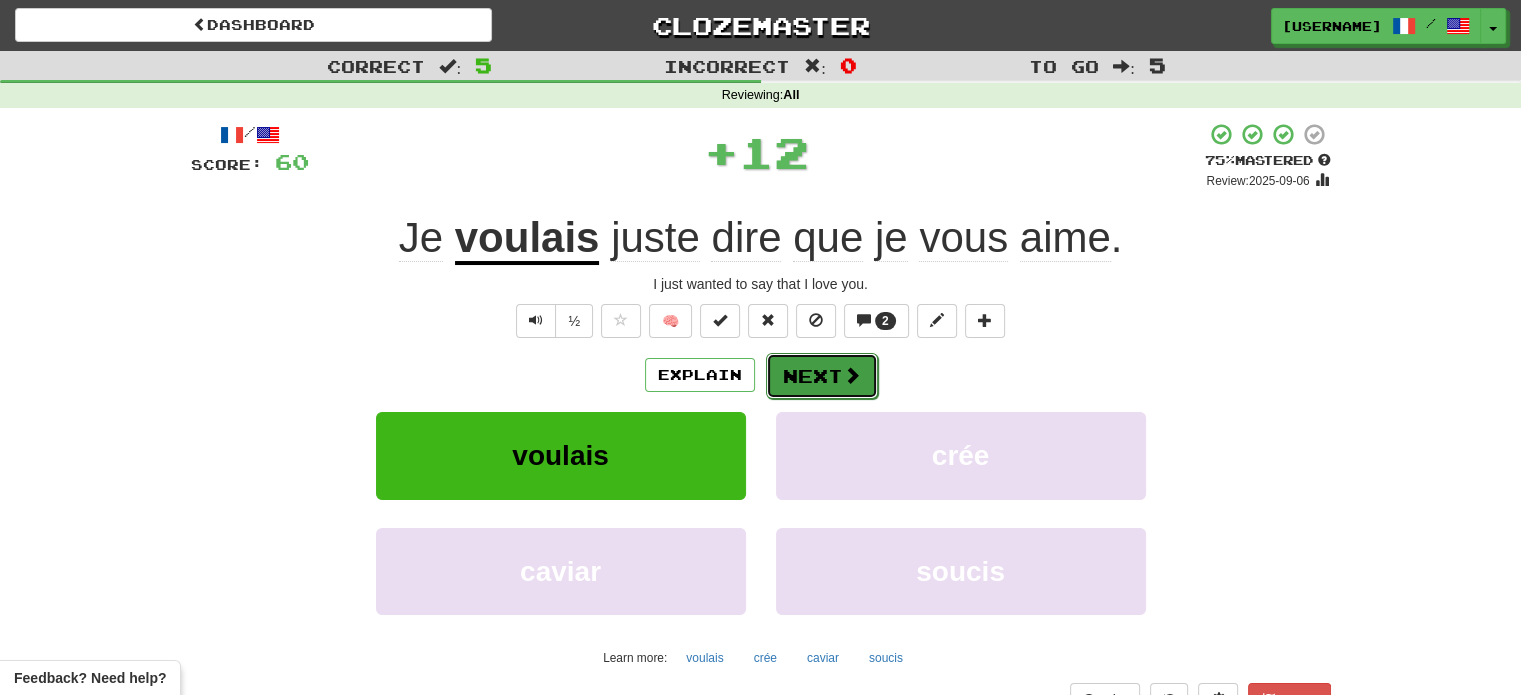 click on "Next" at bounding box center (822, 376) 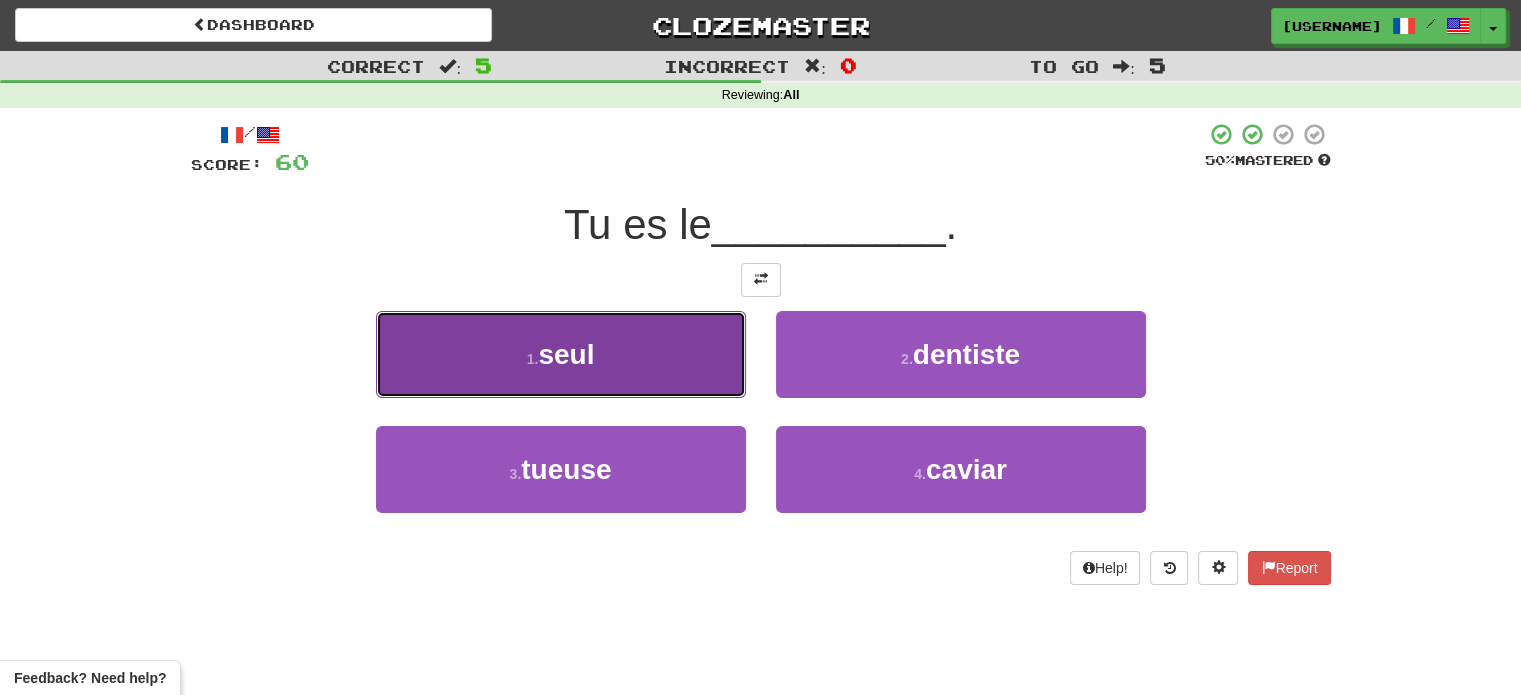 click on "1 .  seul" at bounding box center (561, 354) 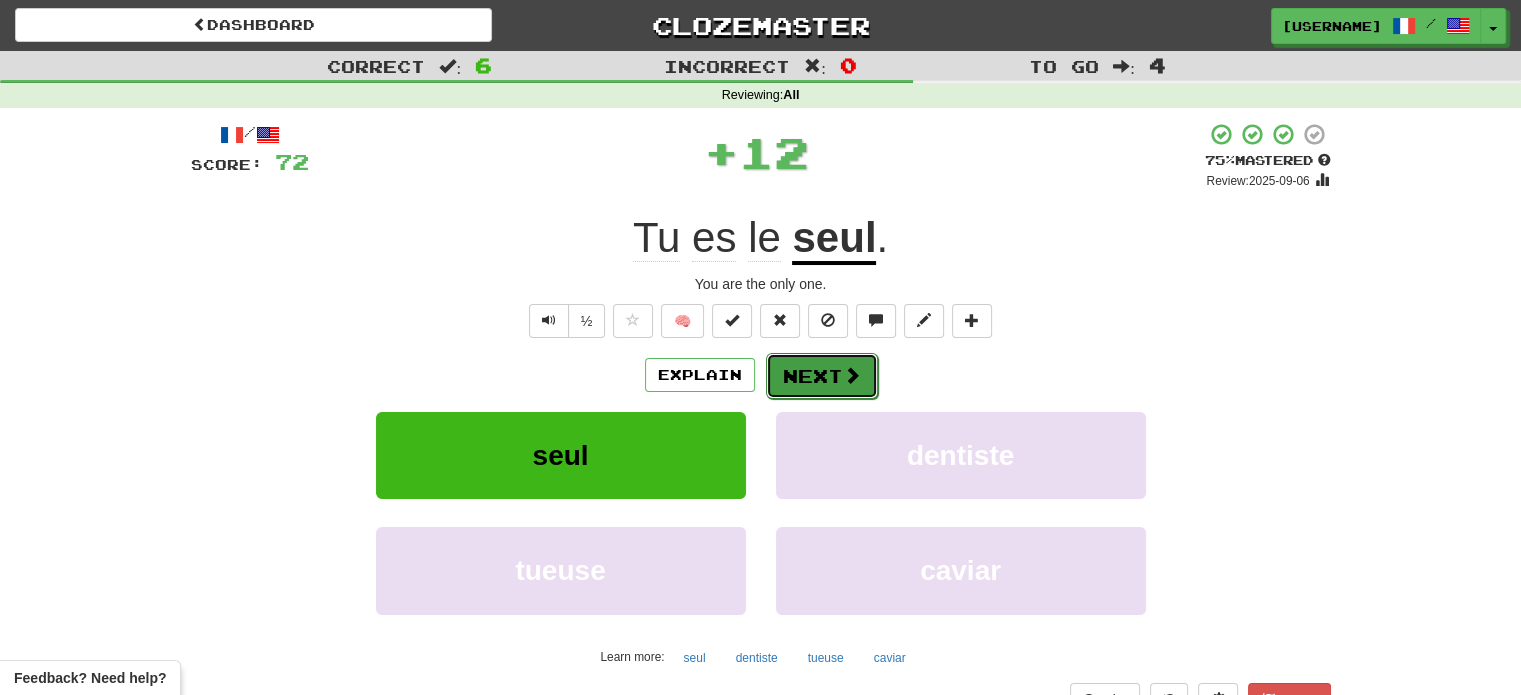 click on "Next" at bounding box center (822, 376) 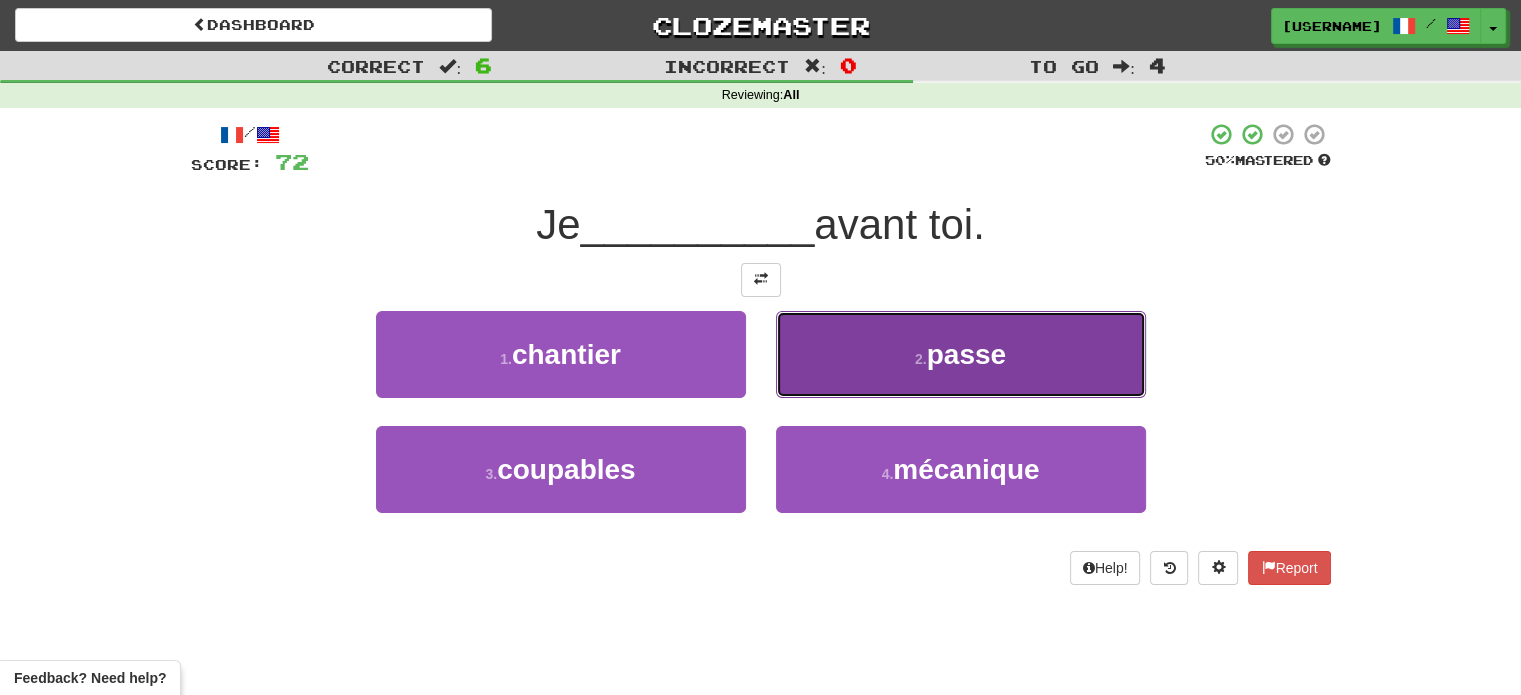 click on "2 .  passe" at bounding box center (961, 354) 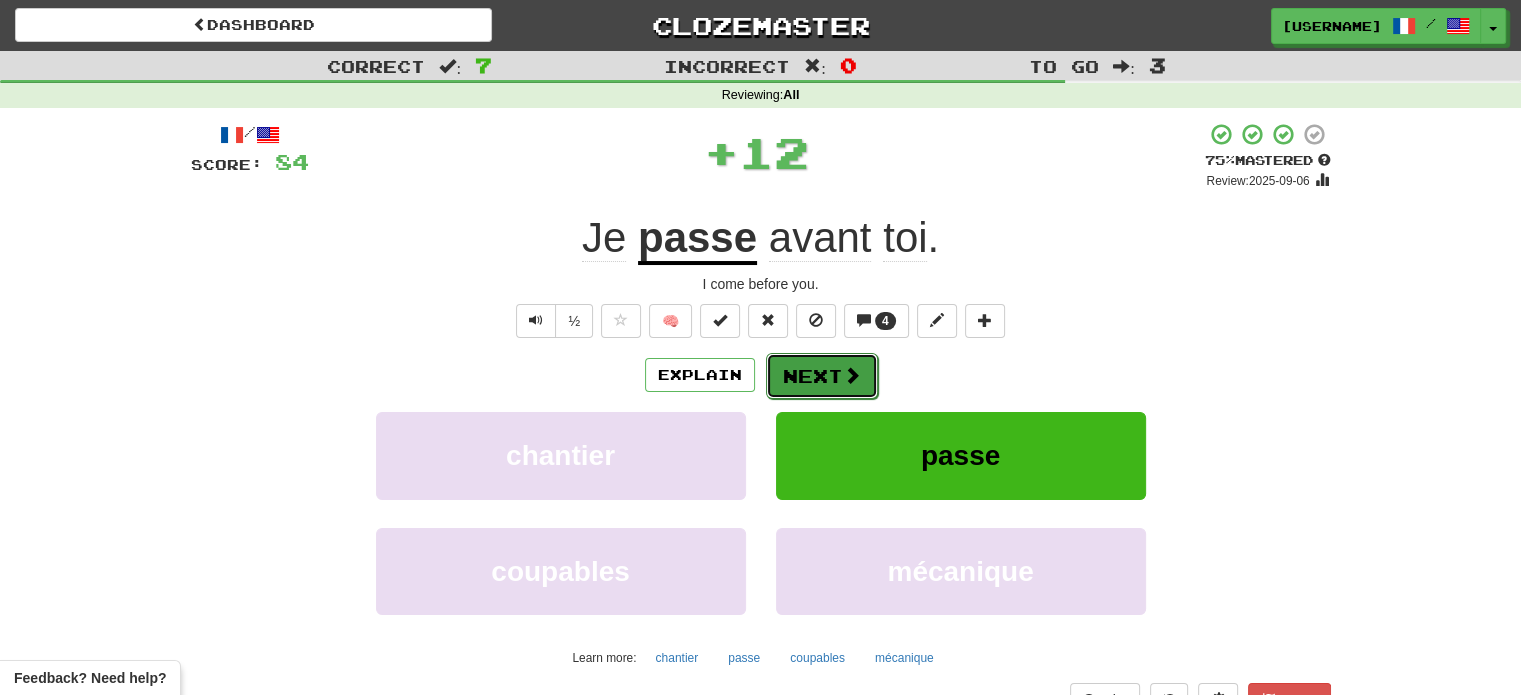 click at bounding box center [852, 375] 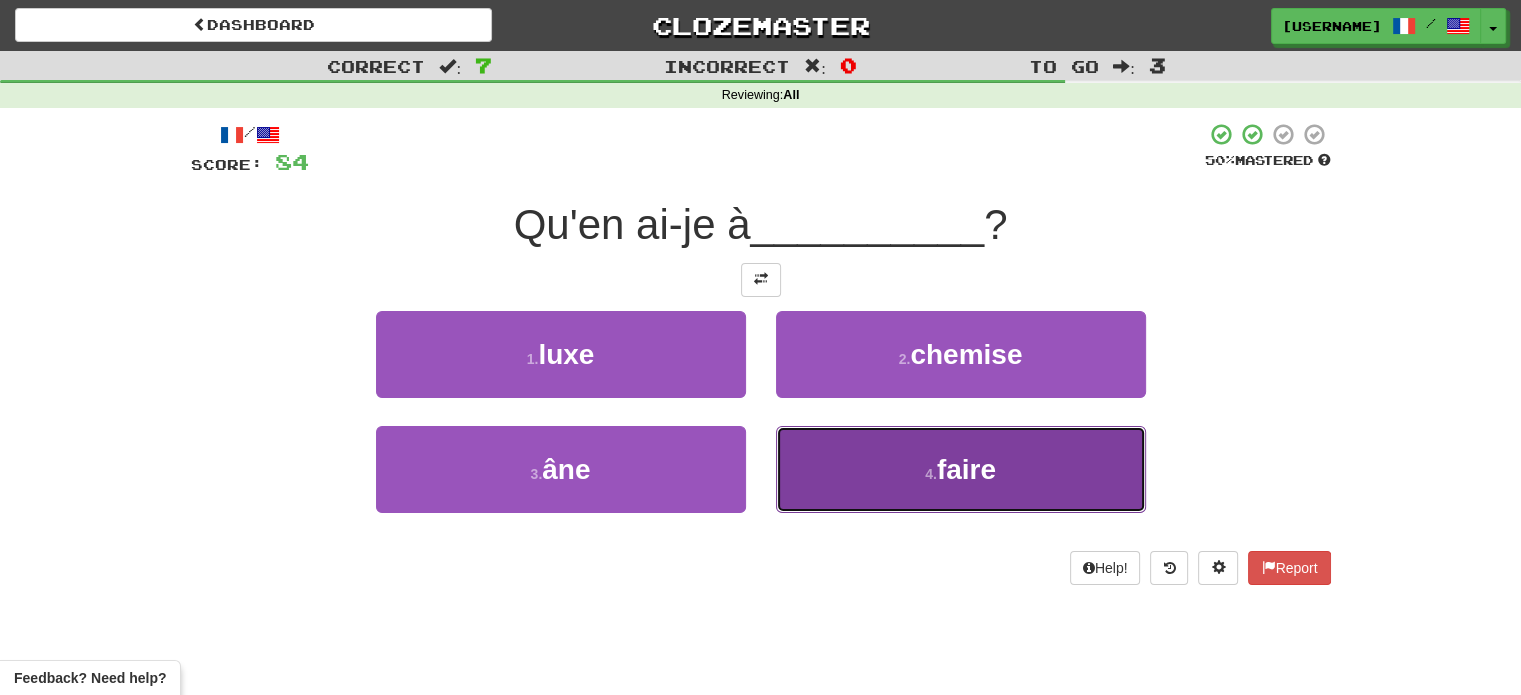 click on "4 .  faire" at bounding box center (961, 469) 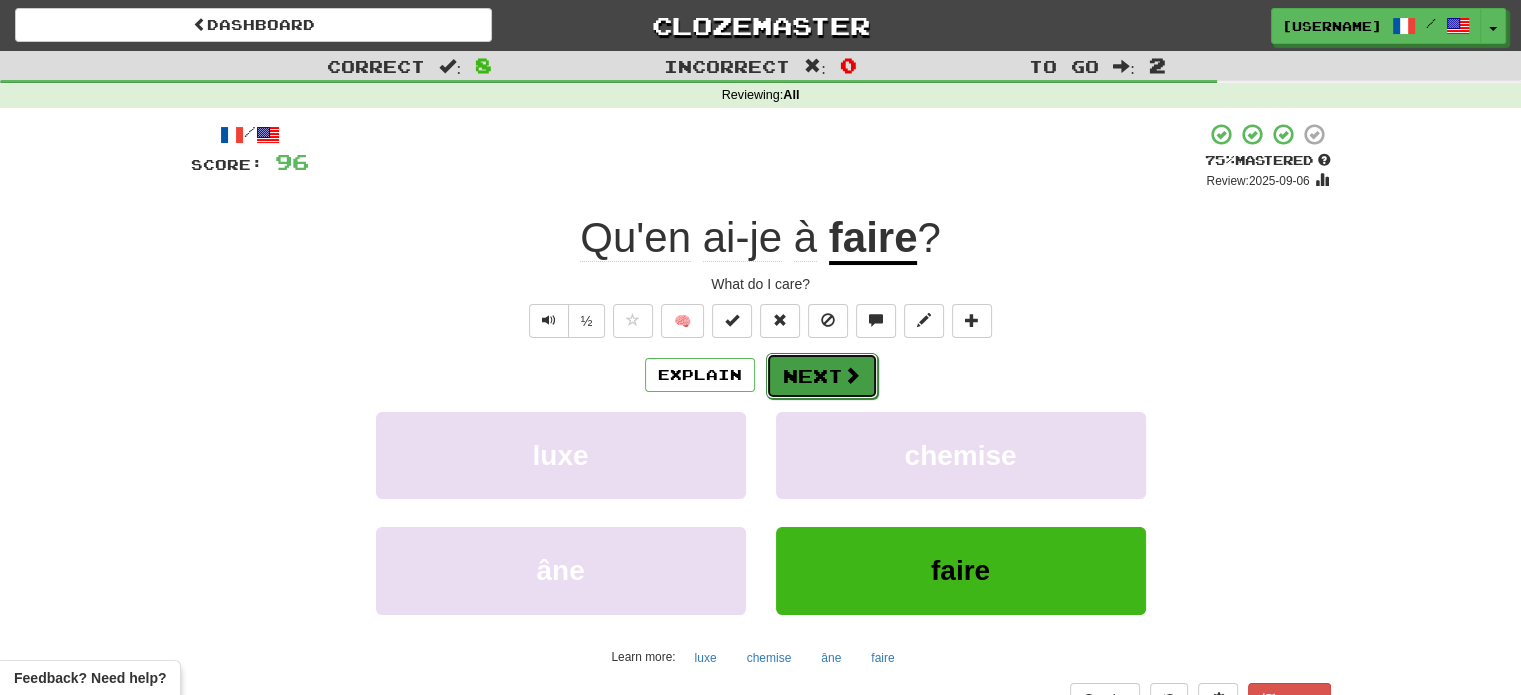 click on "Next" at bounding box center (822, 376) 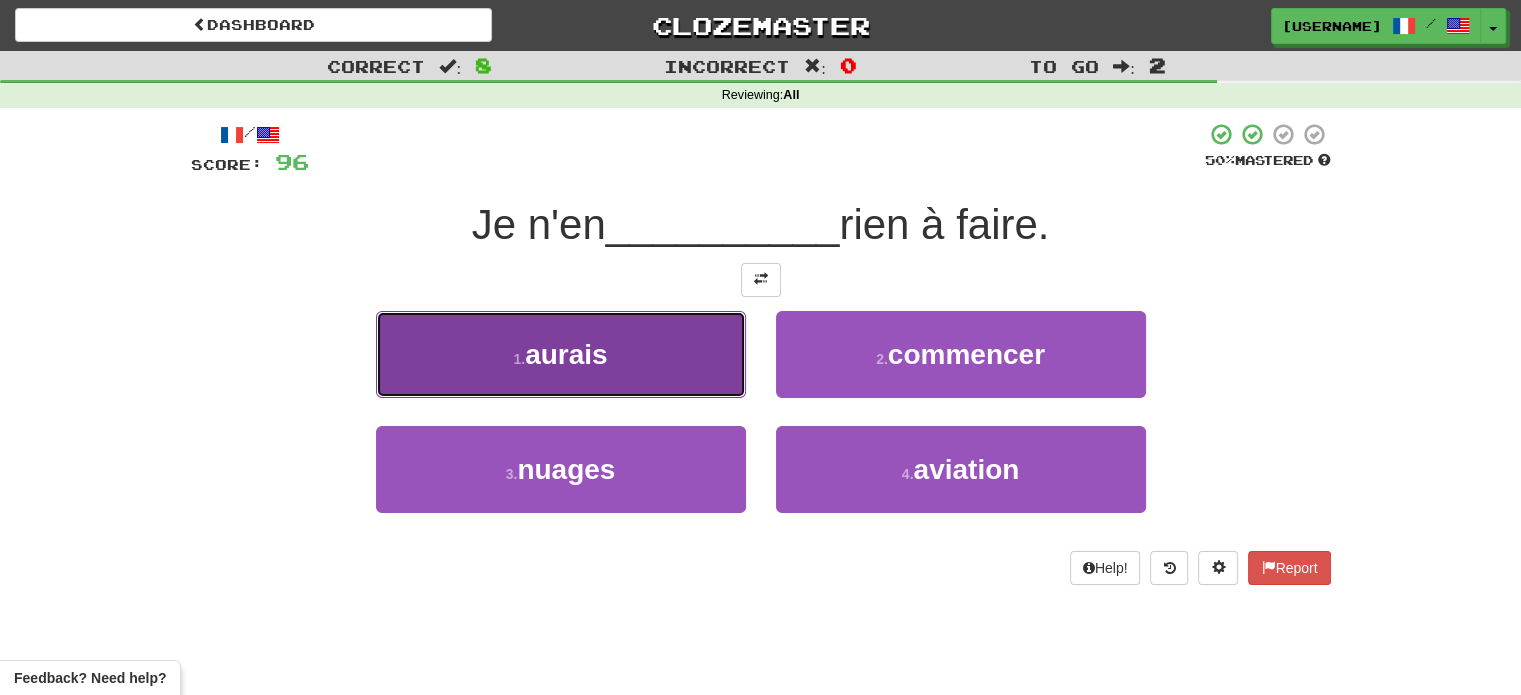 click on "1 .  aurais" at bounding box center [561, 354] 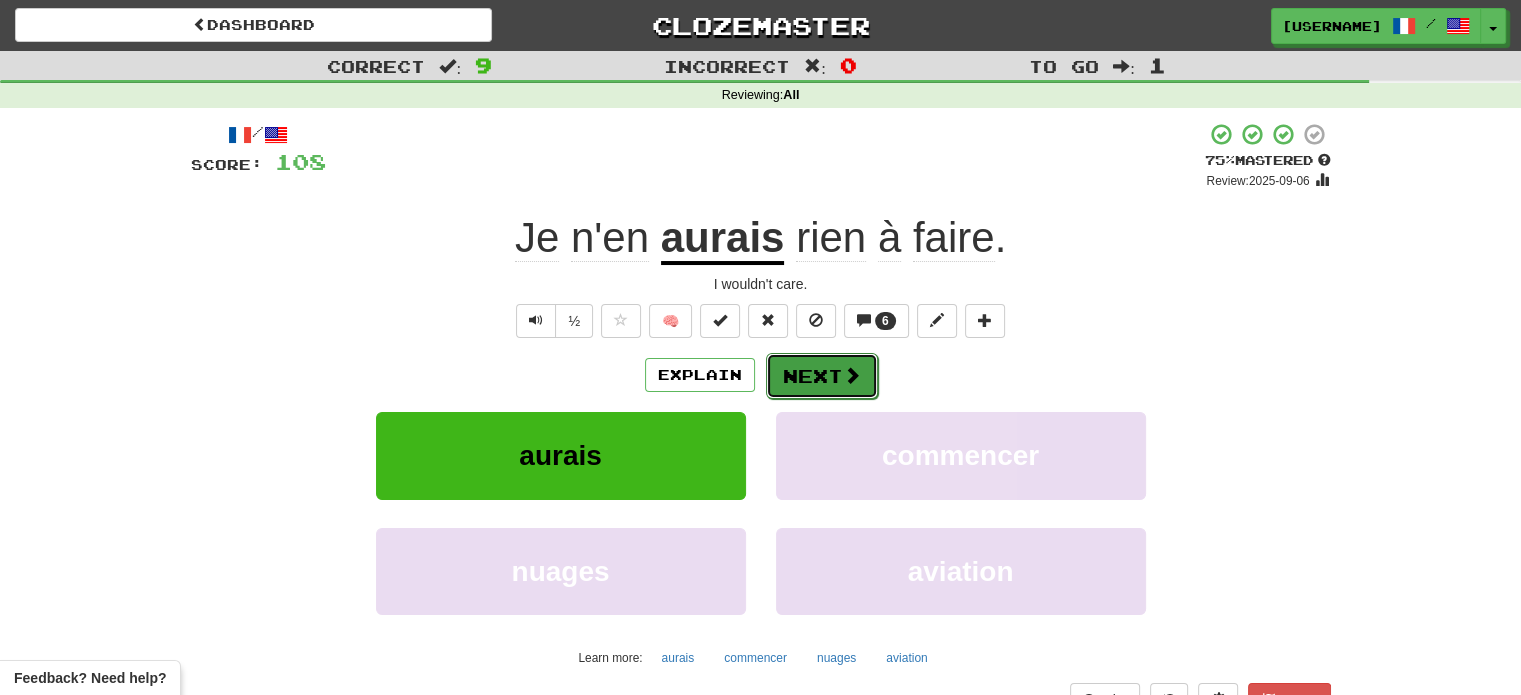 click on "Next" at bounding box center (822, 376) 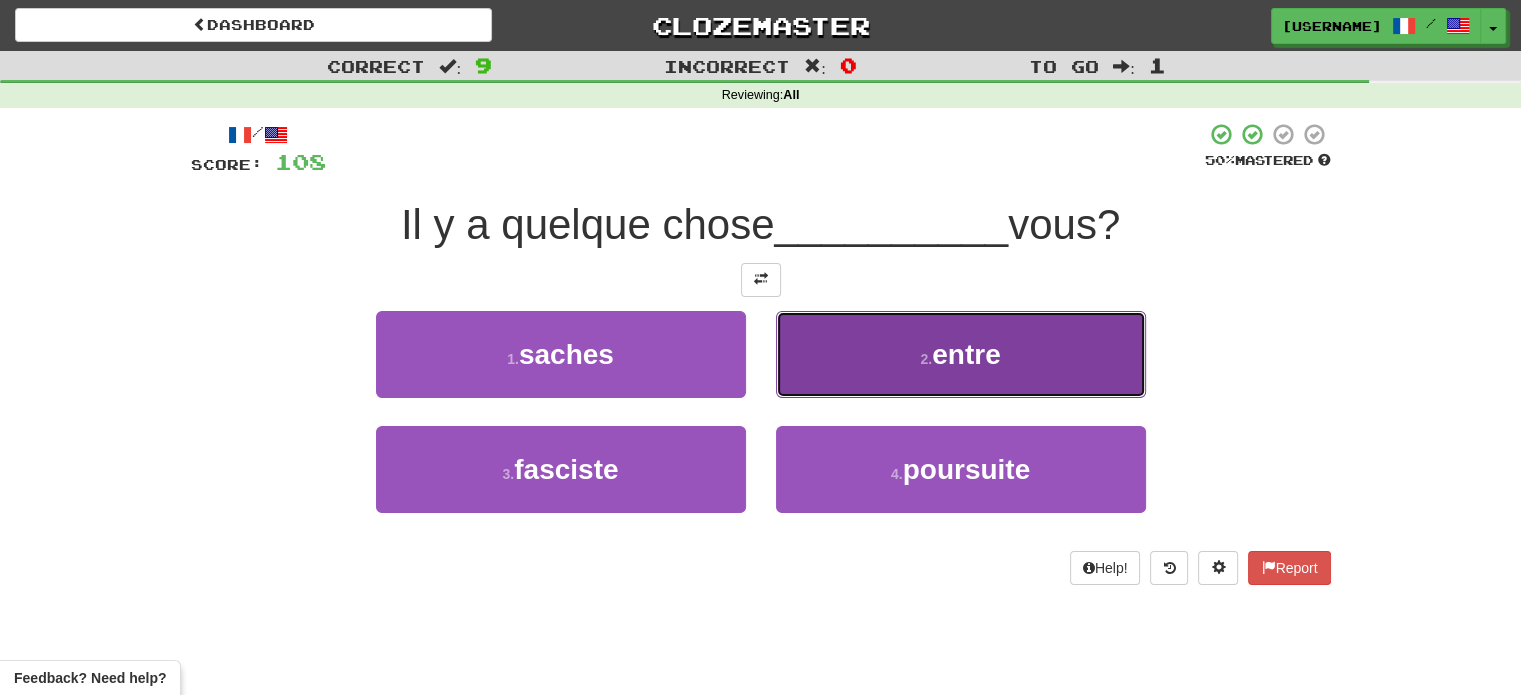 click on "2 .  entre" at bounding box center [961, 354] 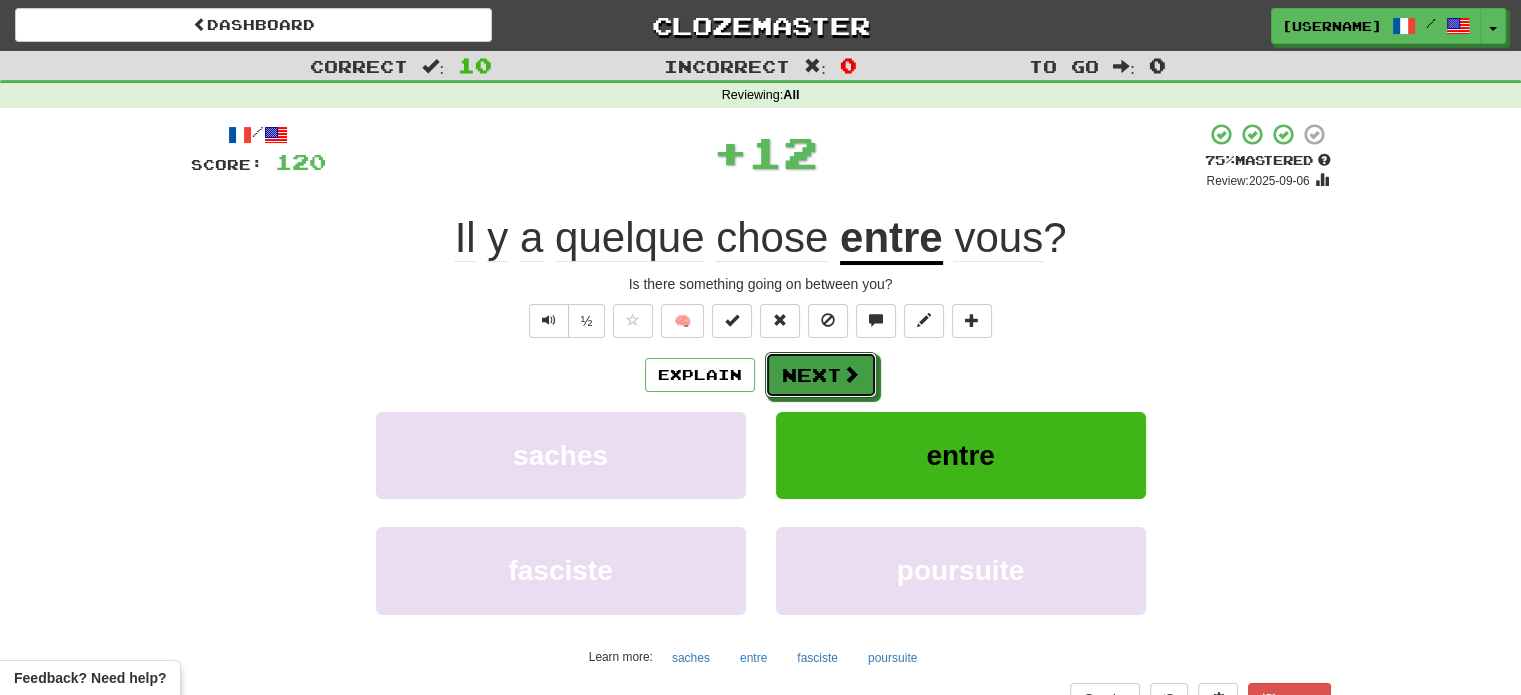 click on "Next" at bounding box center (821, 375) 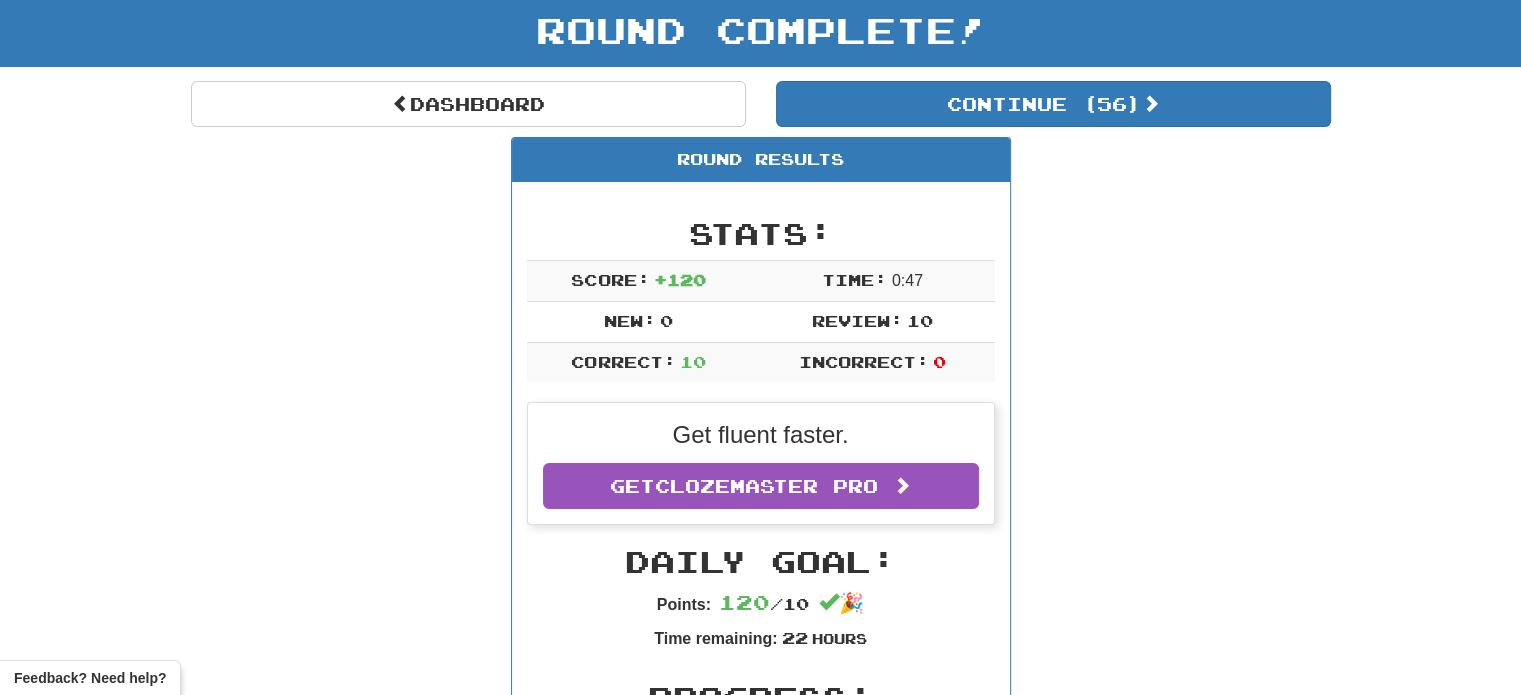 scroll, scrollTop: 0, scrollLeft: 0, axis: both 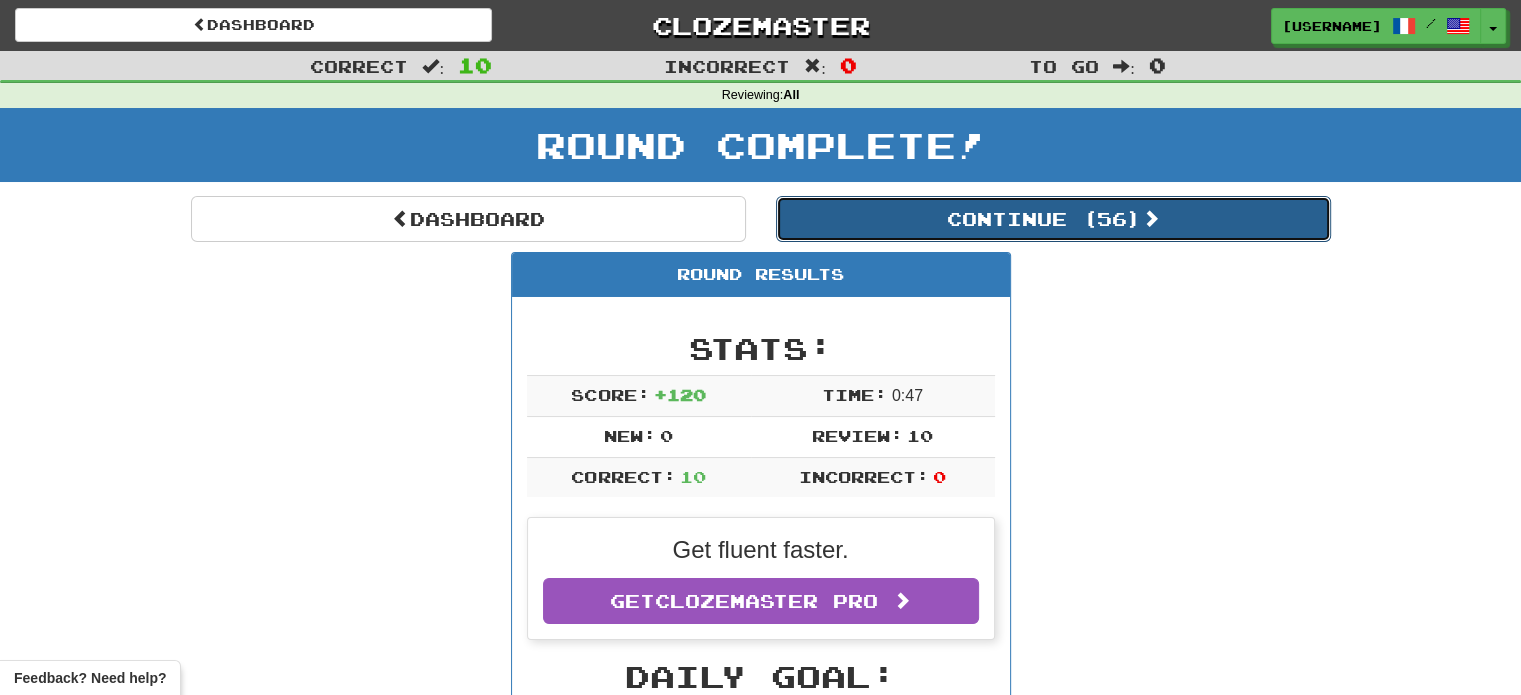 click on "Continue ( 56 )" at bounding box center (1053, 219) 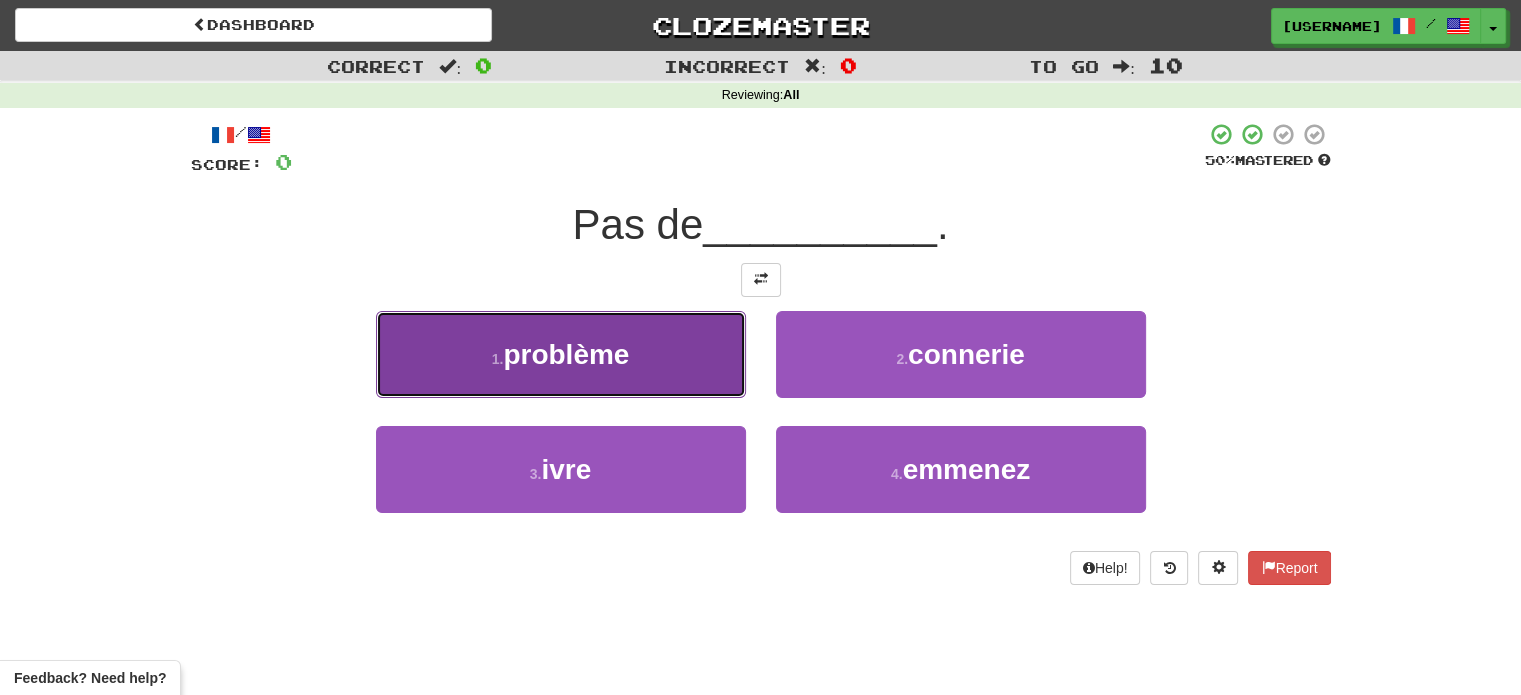 click on "1 .  problème" at bounding box center (561, 354) 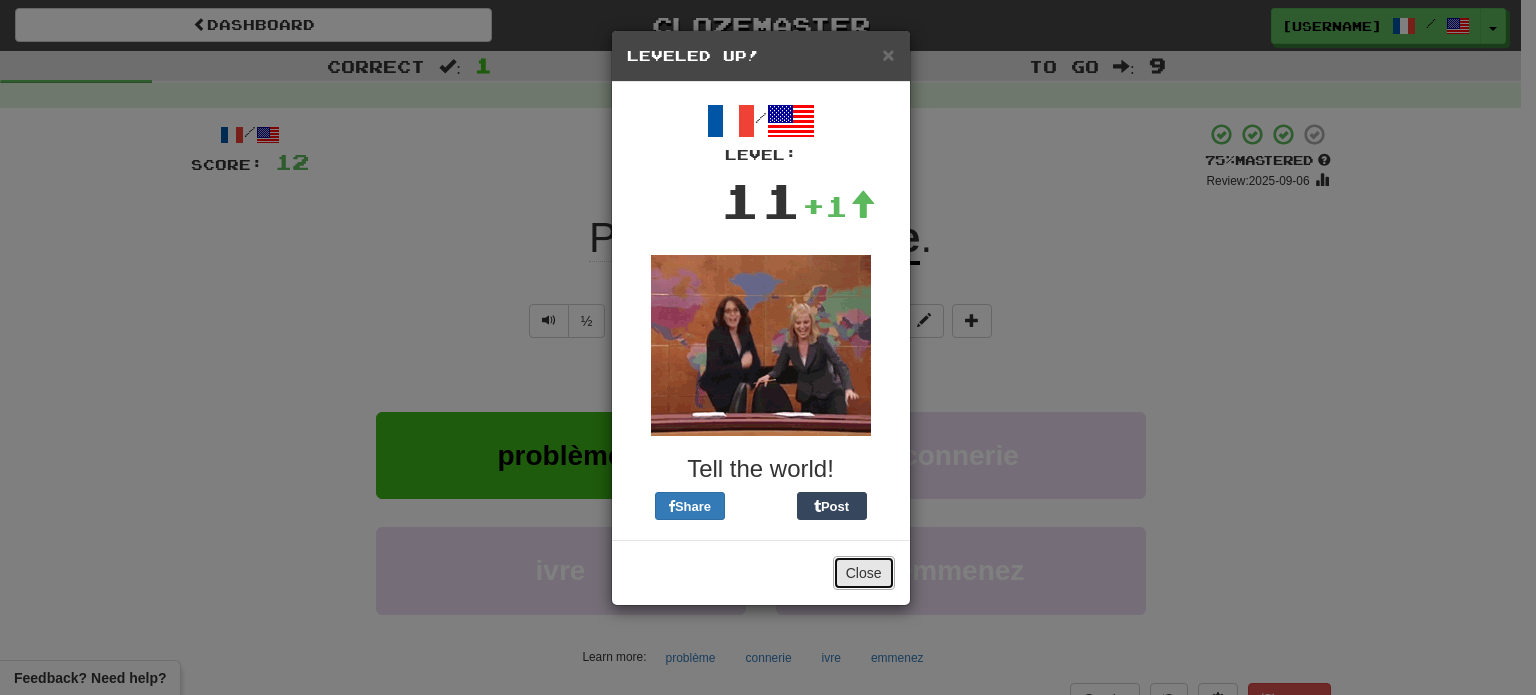 click on "Close" at bounding box center [864, 573] 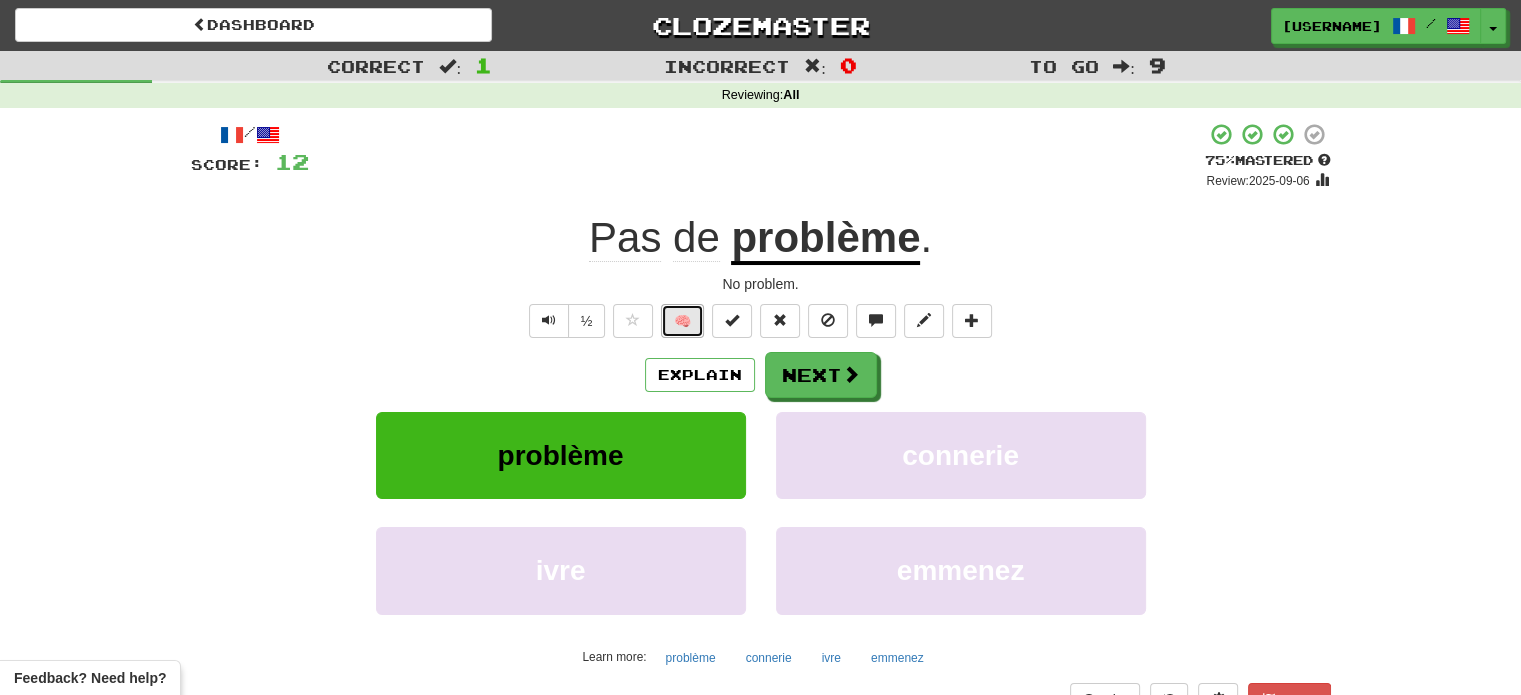 click on "🧠" at bounding box center (682, 321) 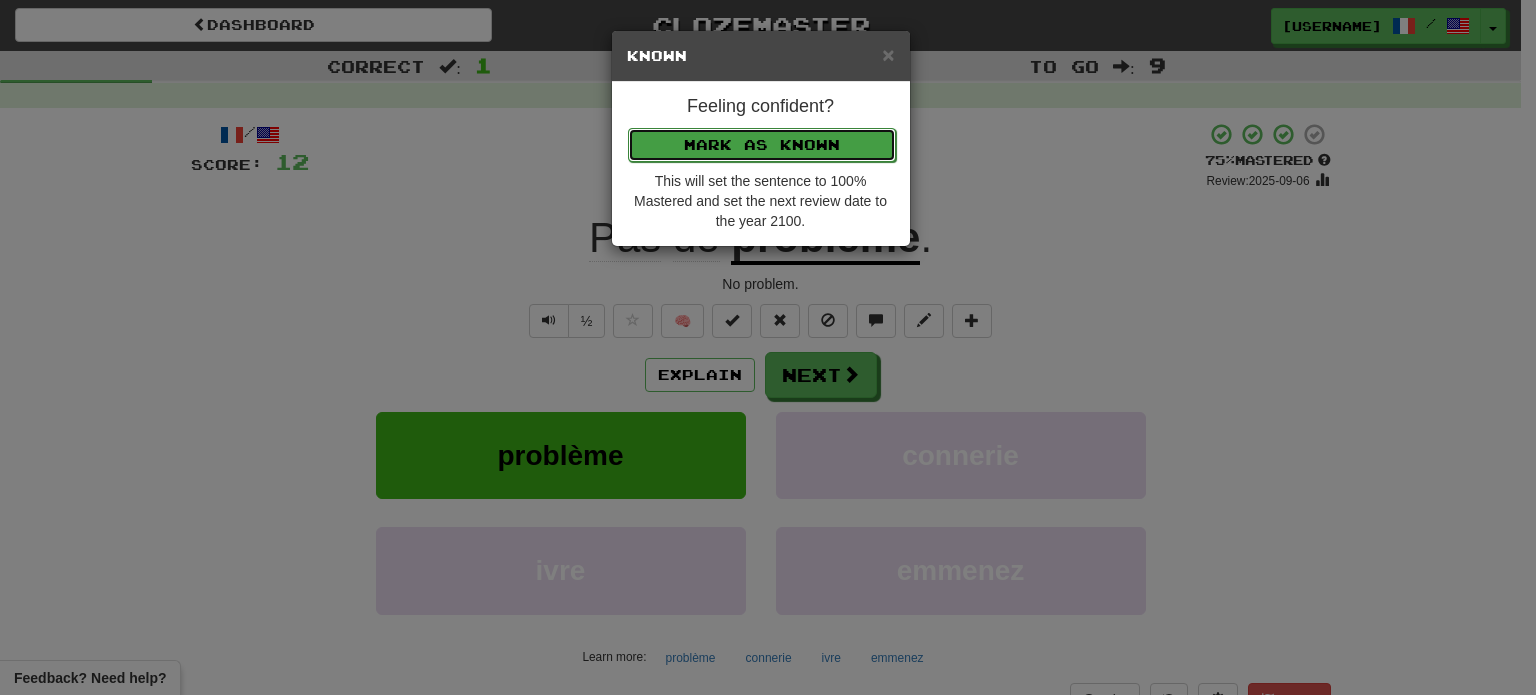 click on "Mark as Known" at bounding box center (762, 145) 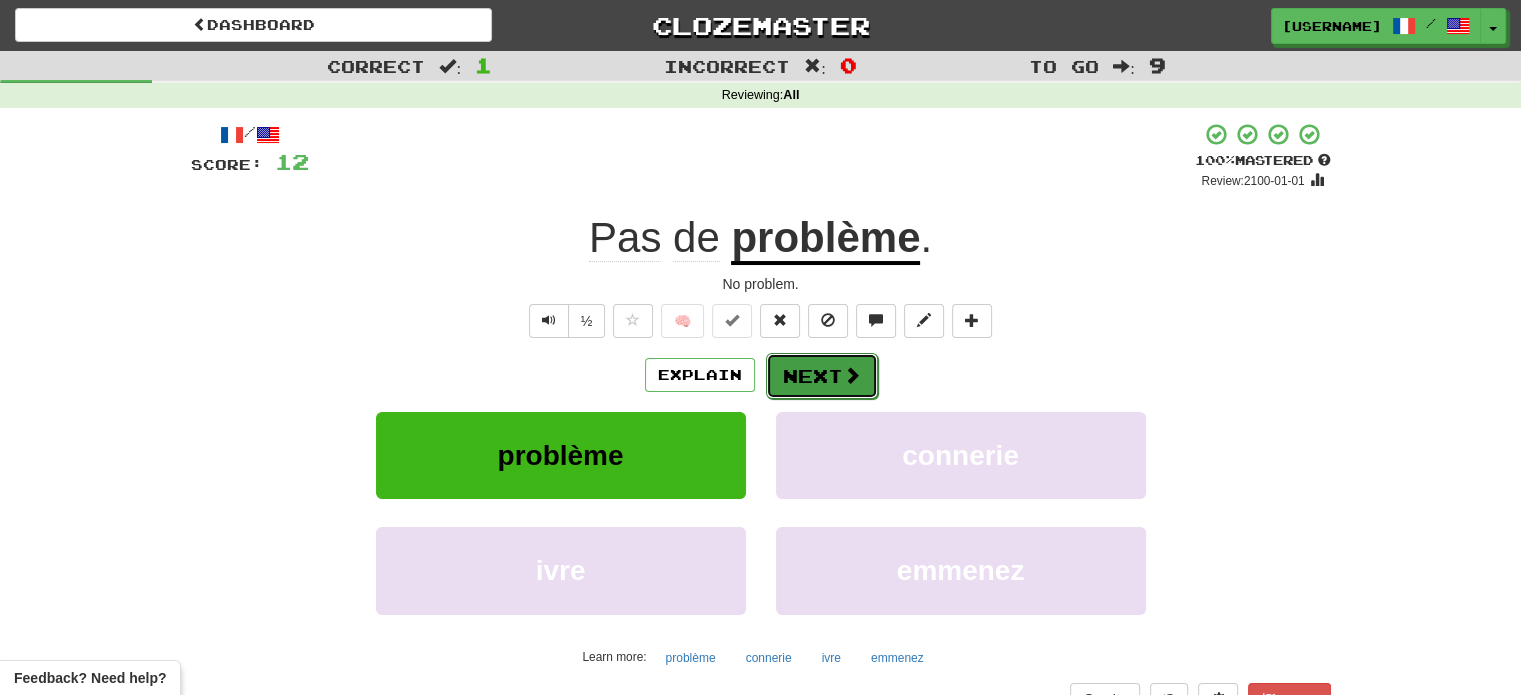 click on "Next" at bounding box center [822, 376] 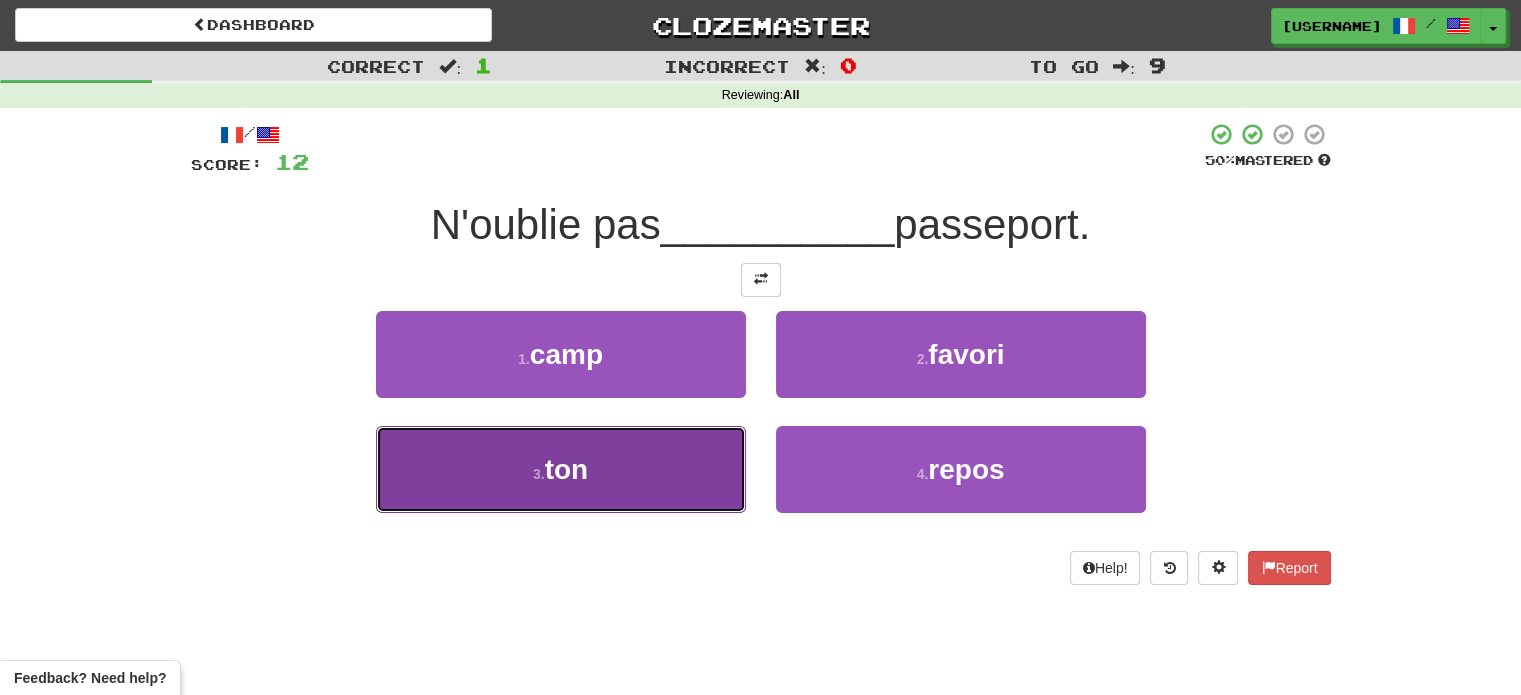 click on "3 .  ton" at bounding box center (561, 469) 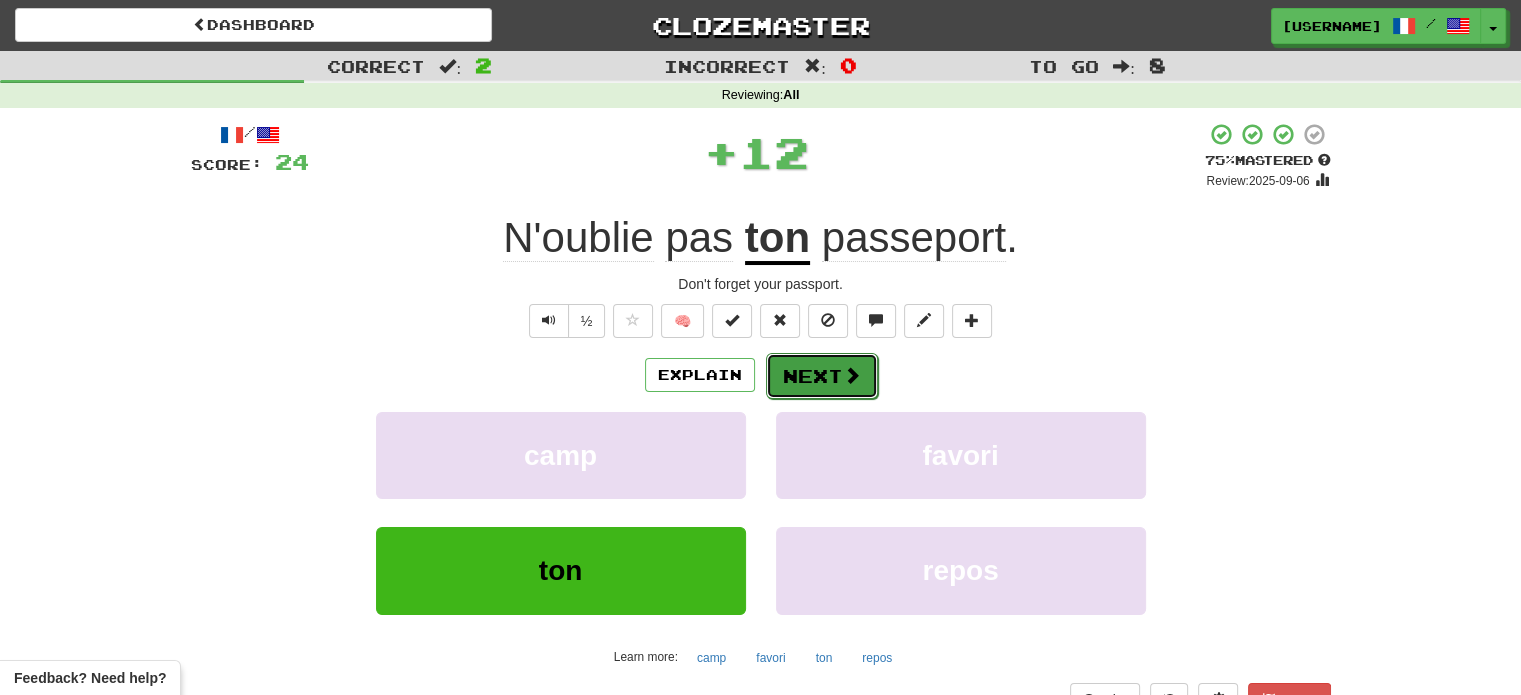 click on "Next" at bounding box center [822, 376] 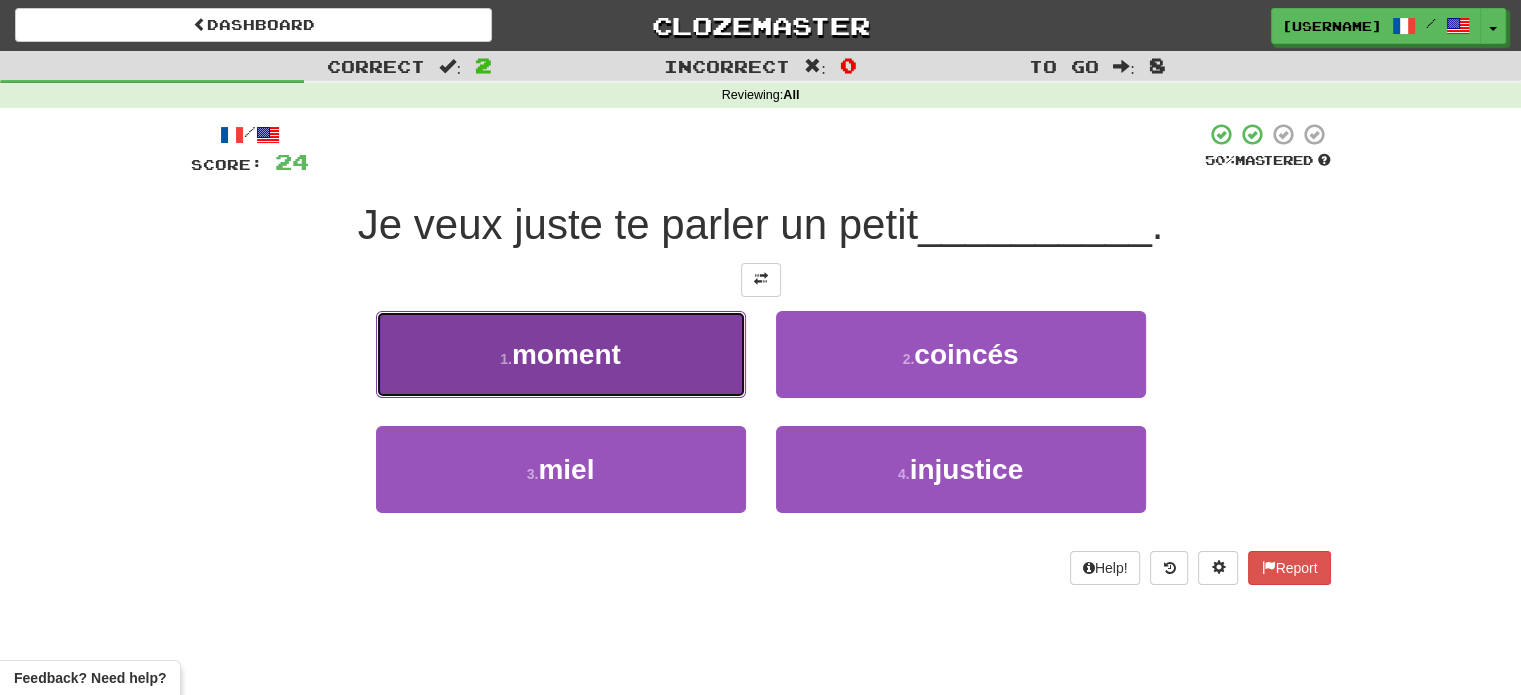 click on "1 .  moment" at bounding box center [561, 354] 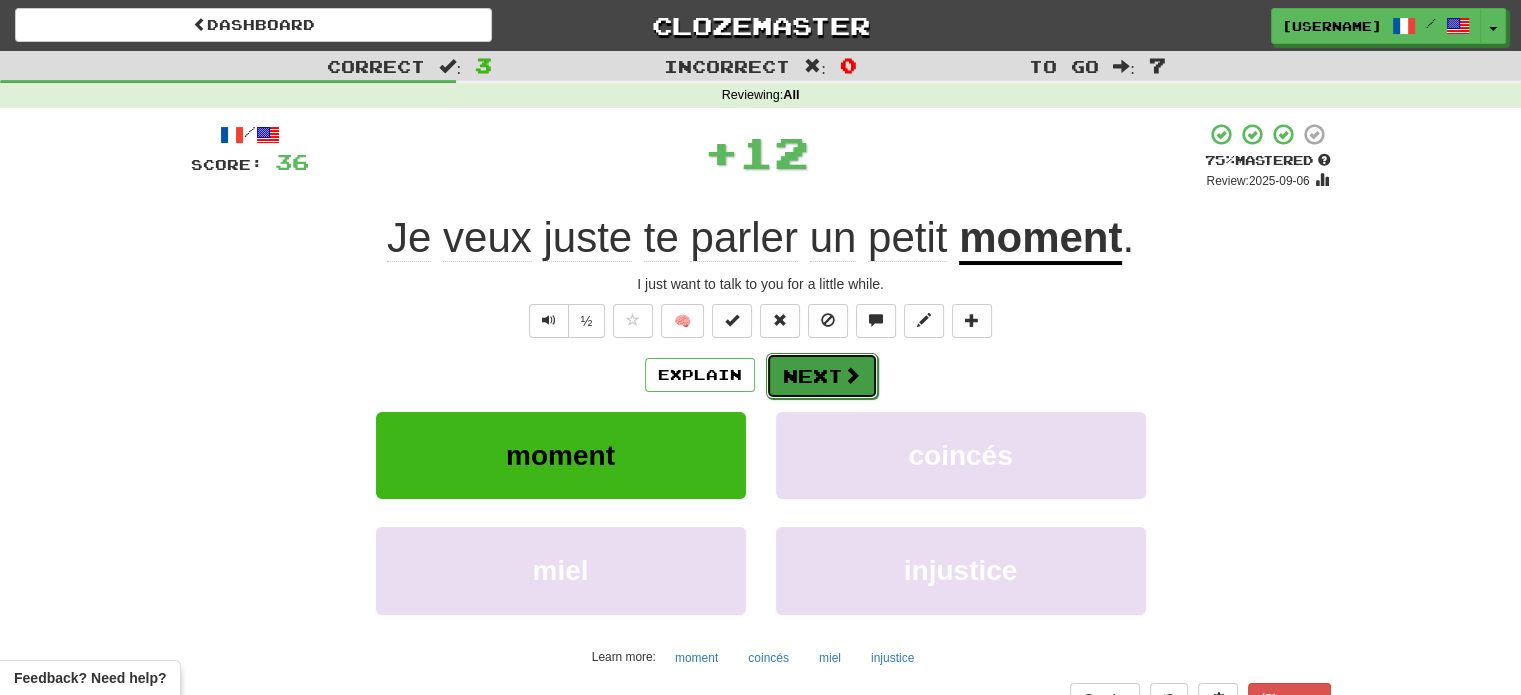 click on "Next" at bounding box center (822, 376) 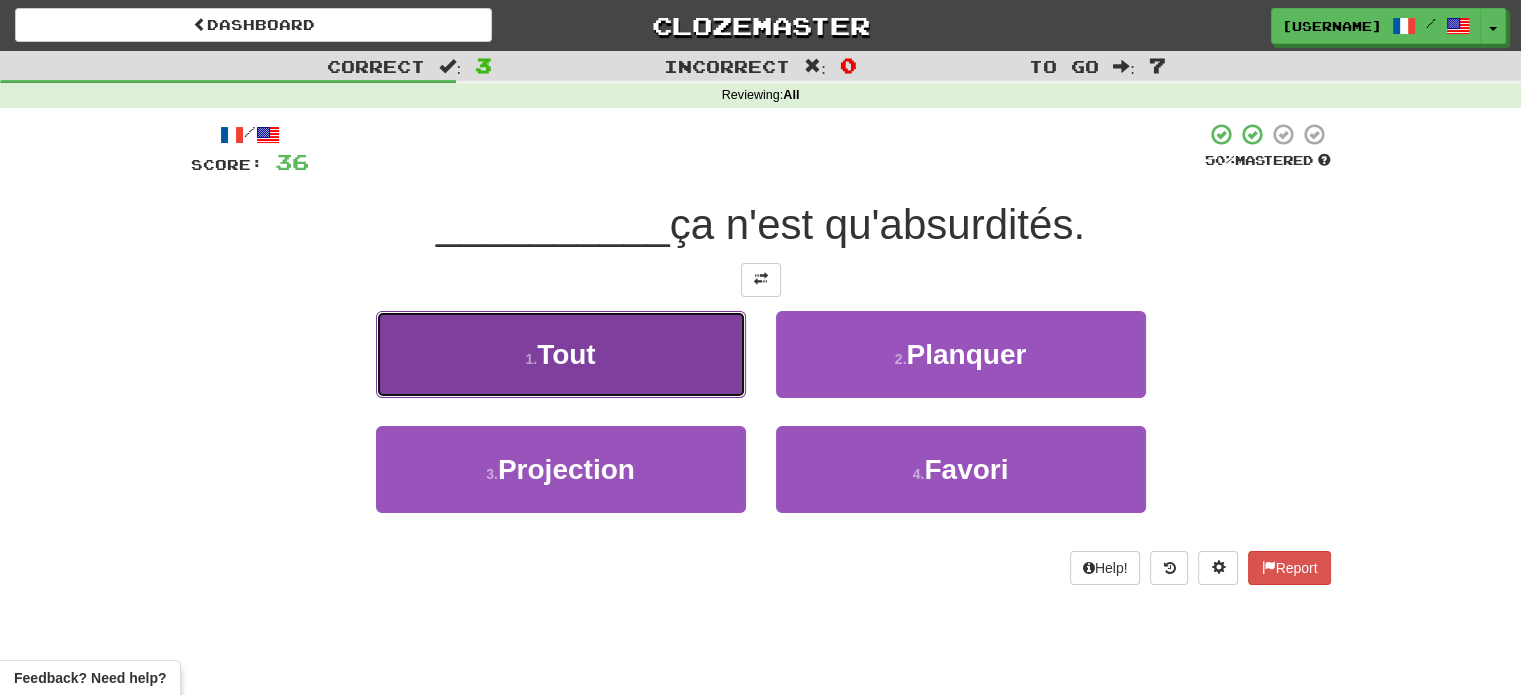 click on "1 .  Tout" at bounding box center [561, 354] 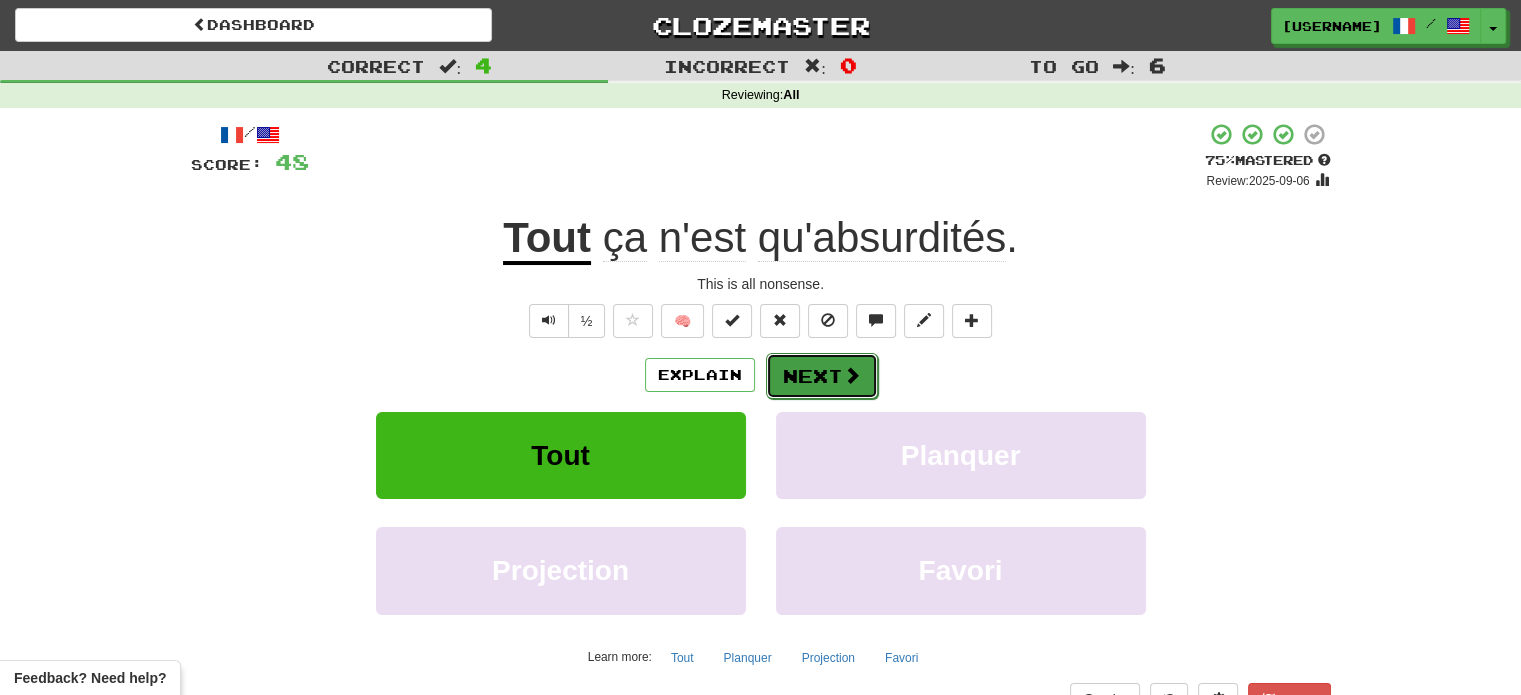 drag, startPoint x: 799, startPoint y: 364, endPoint x: 772, endPoint y: 372, distance: 28.160255 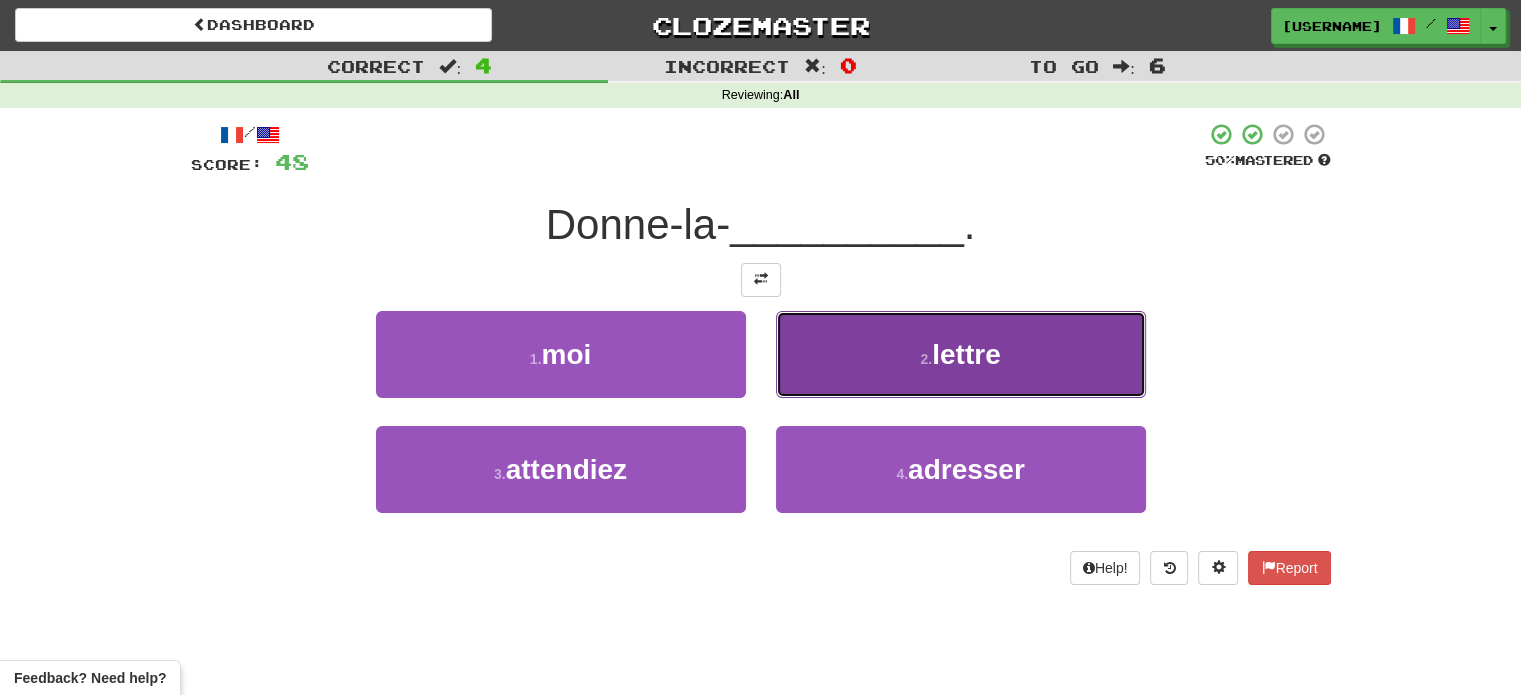 click on "2 .  lettre" at bounding box center (961, 354) 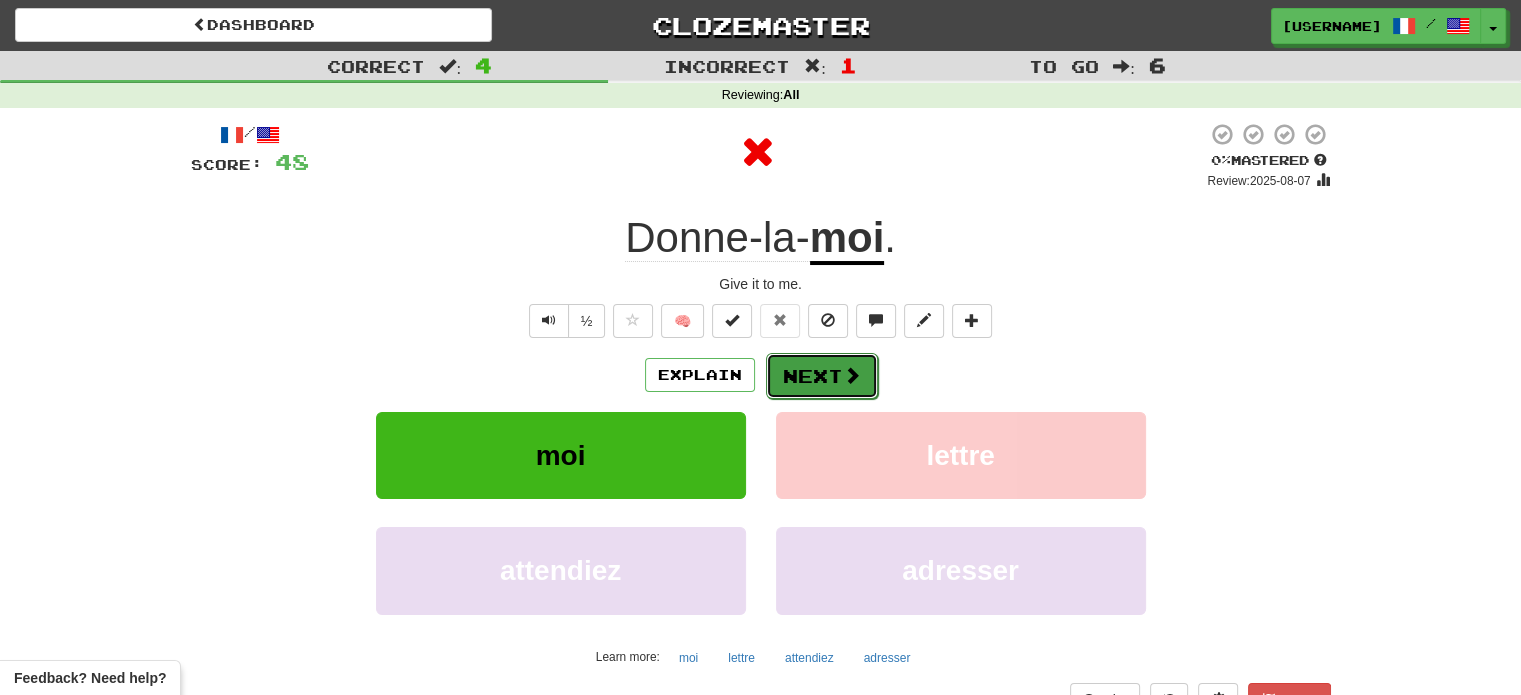 click at bounding box center (852, 375) 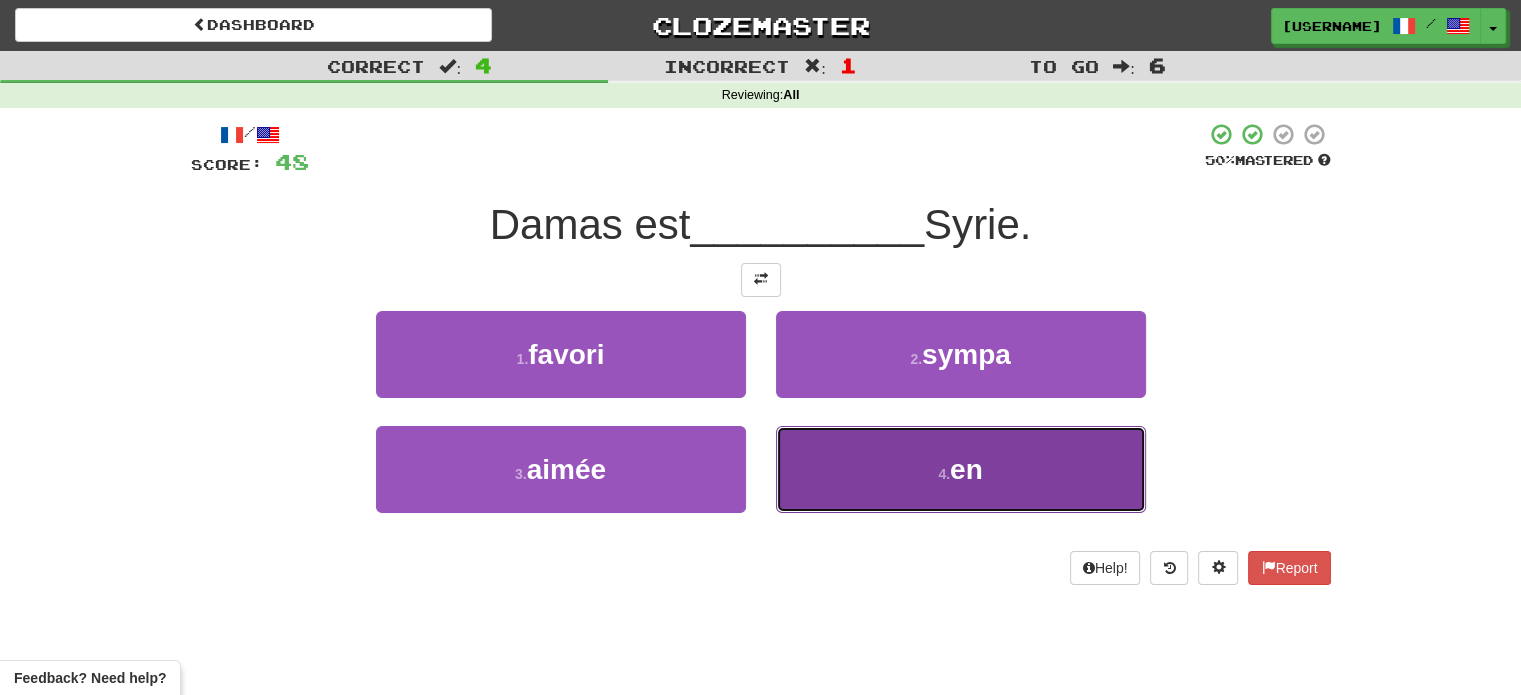 click on "4 .  en" at bounding box center [961, 469] 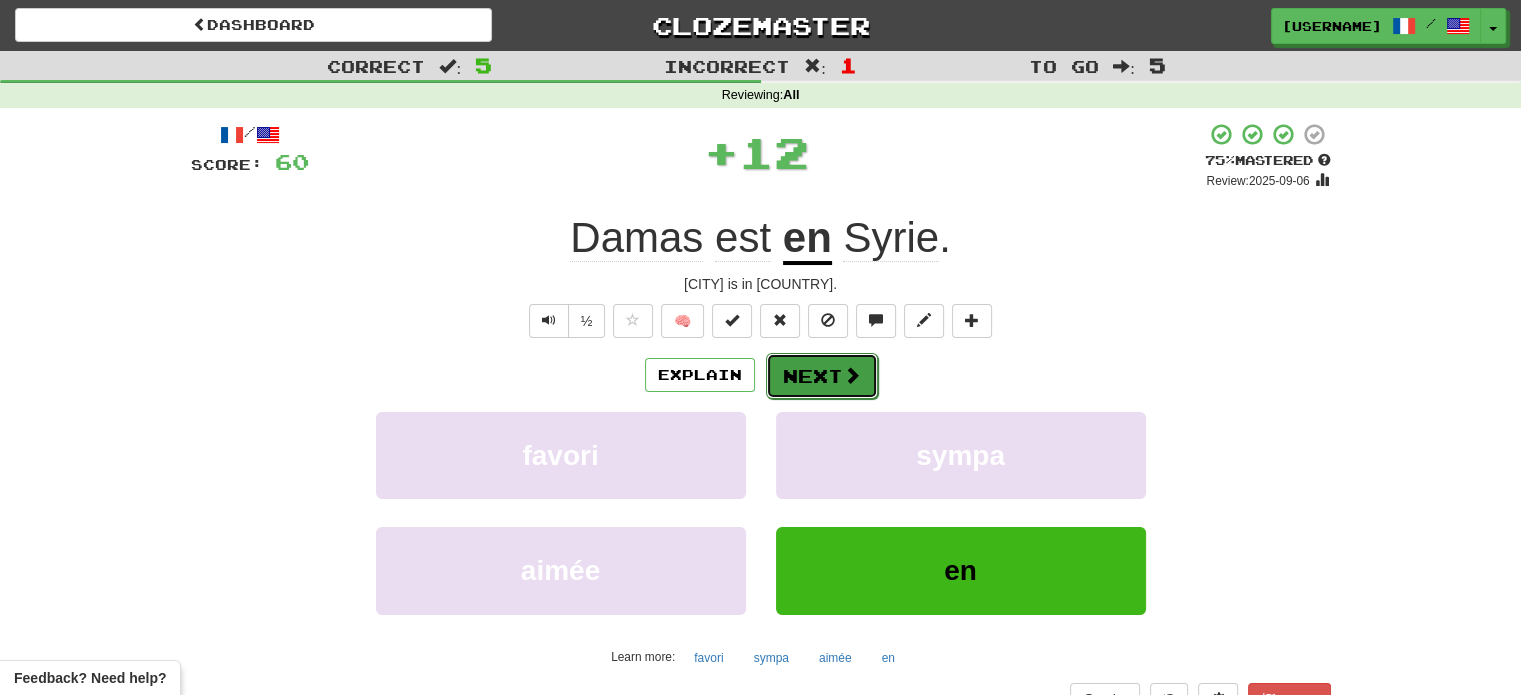 click on "Next" at bounding box center [822, 376] 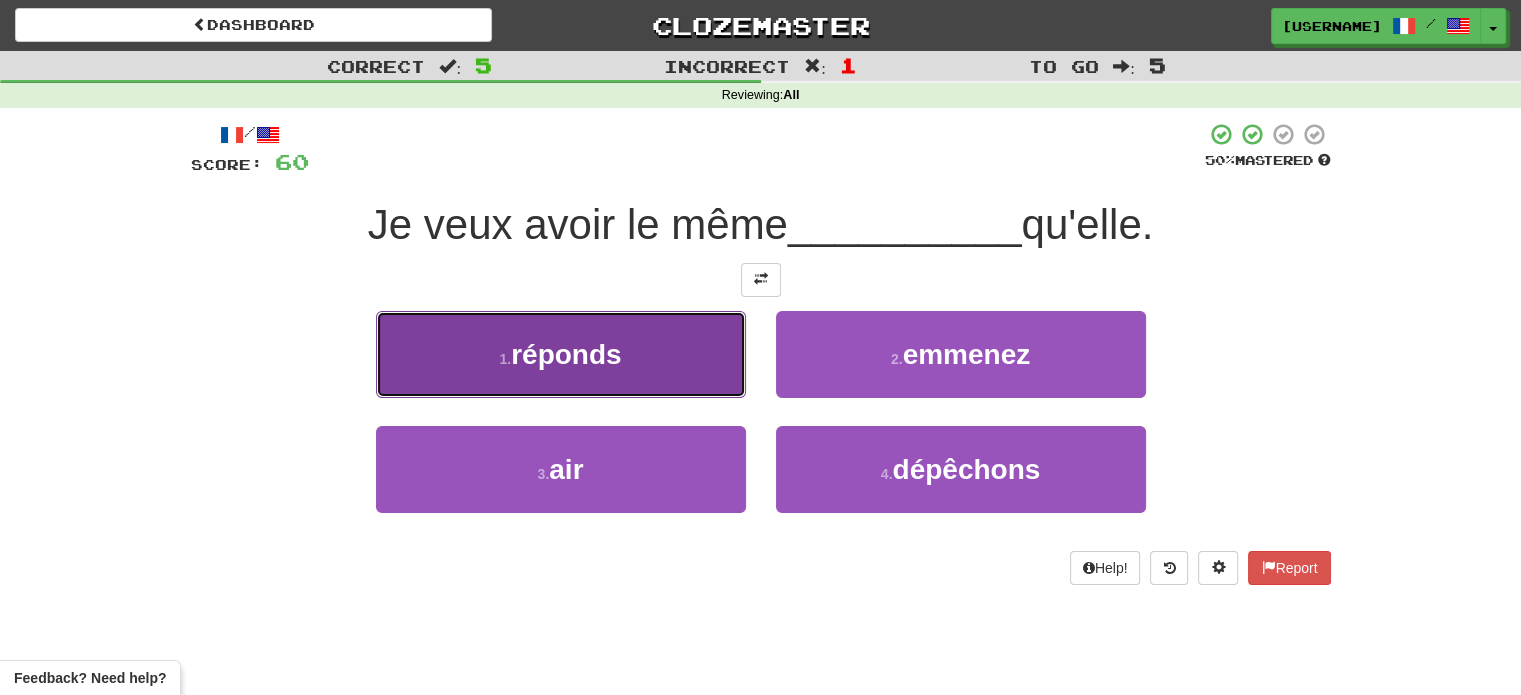 click on "1 .  réponds" at bounding box center [561, 354] 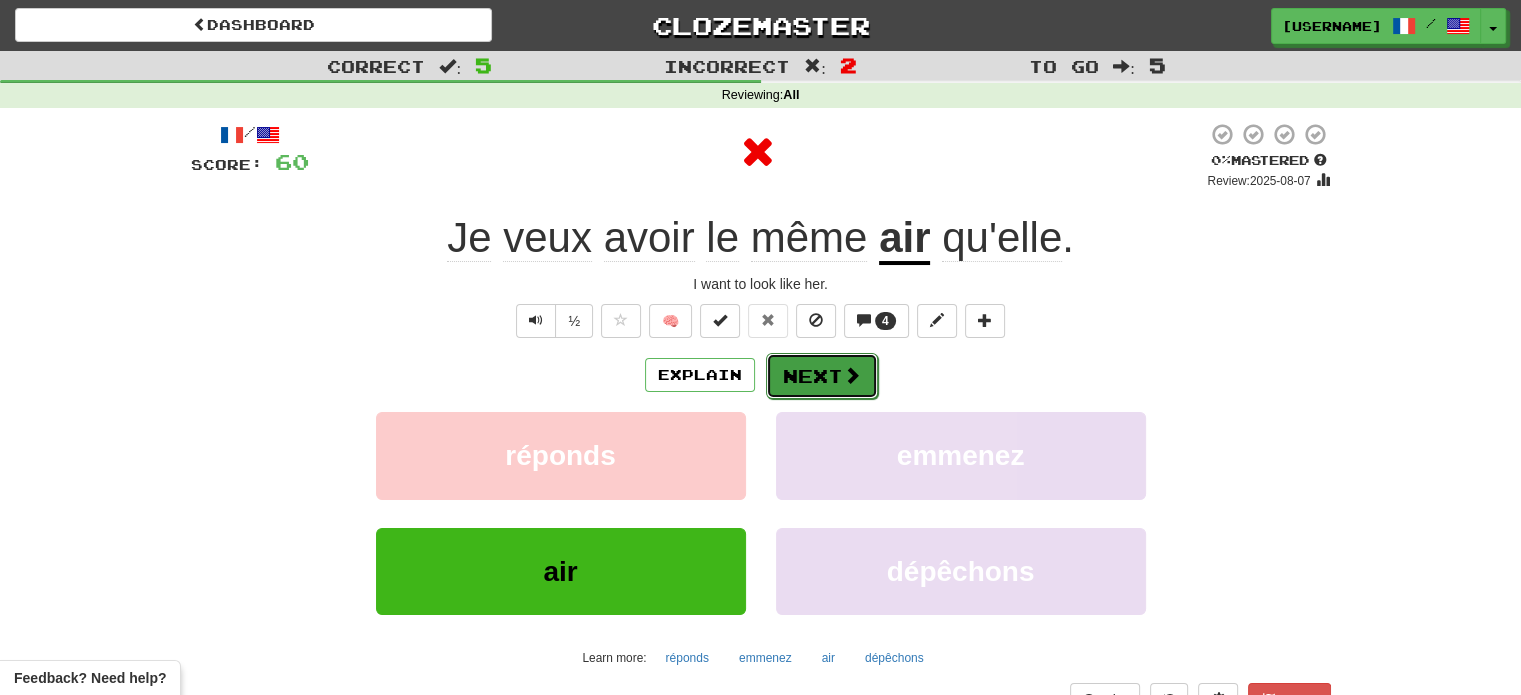 click on "Next" at bounding box center (822, 376) 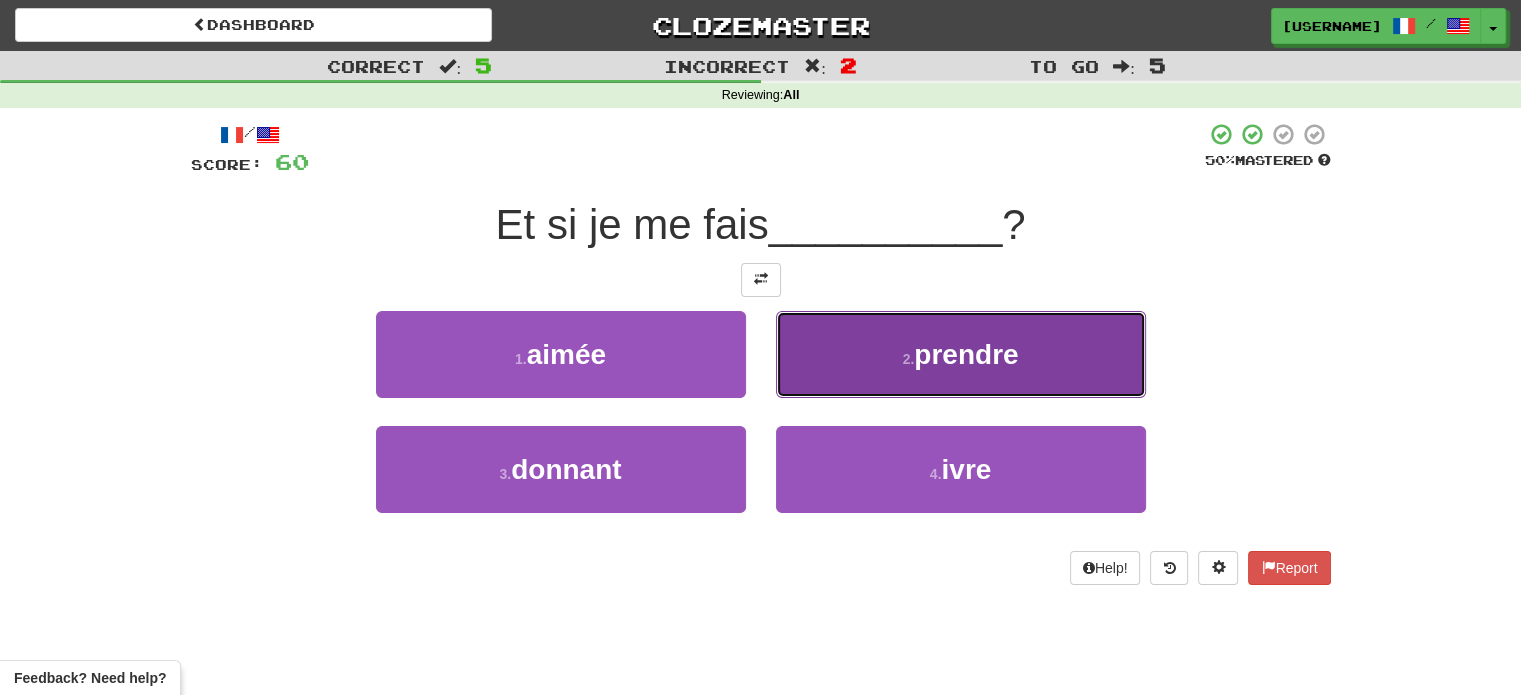 click on "2 .  prendre" at bounding box center (961, 354) 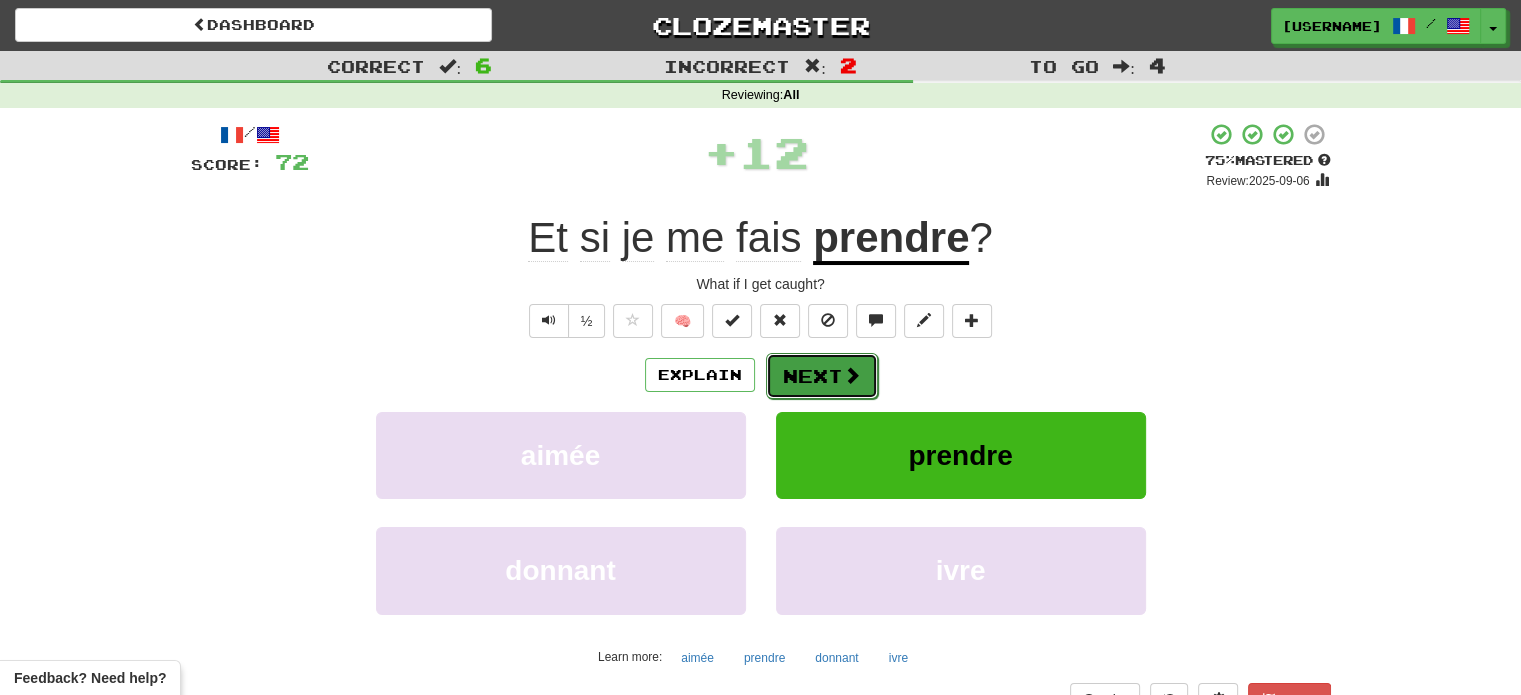 click at bounding box center (852, 375) 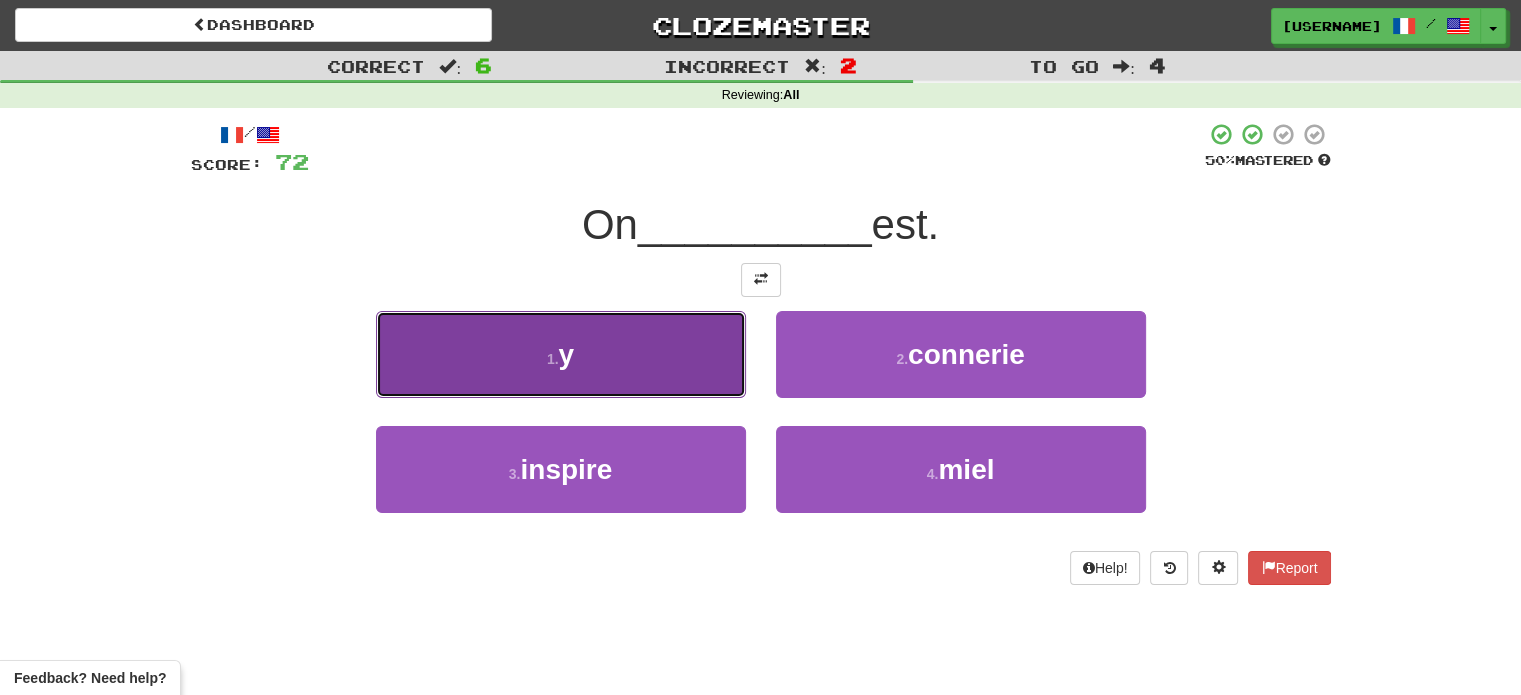 click on "1 .  y" at bounding box center [561, 354] 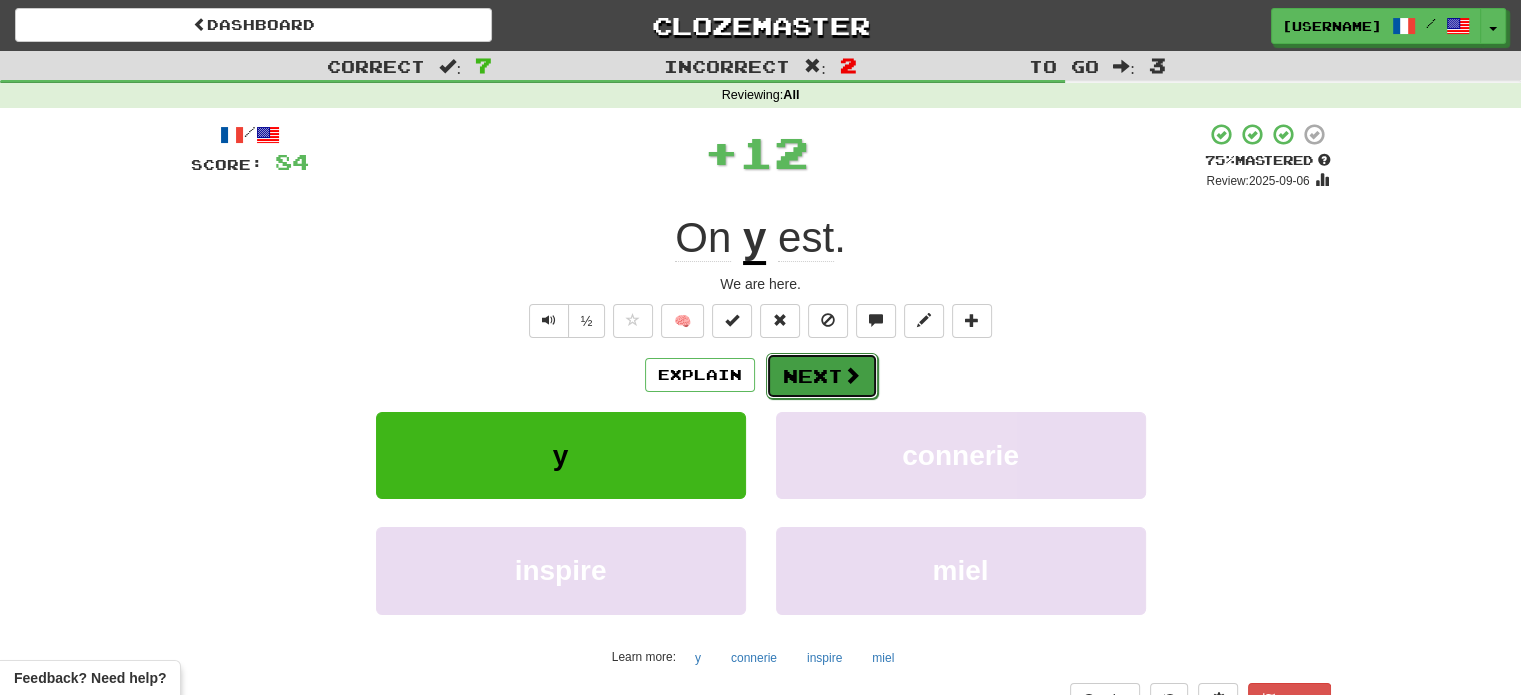 click on "Next" at bounding box center (822, 376) 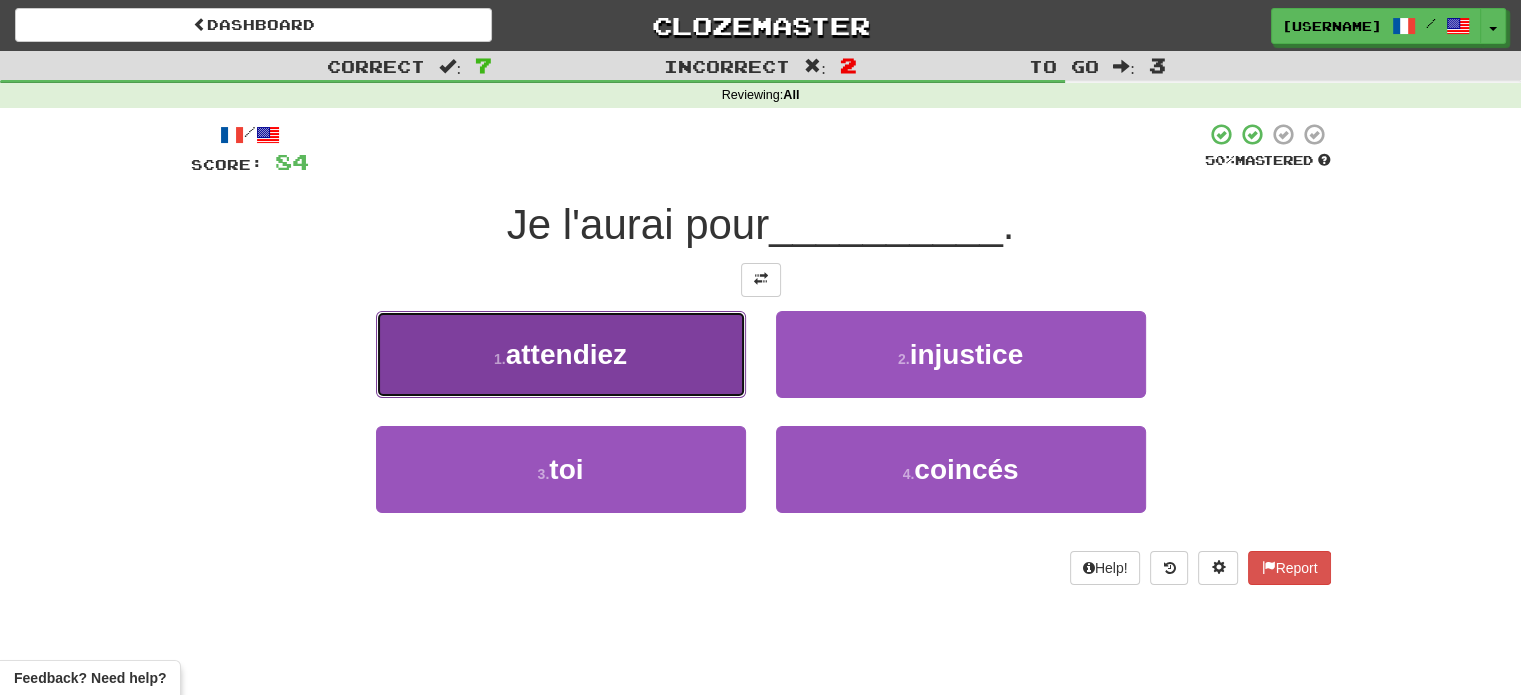 click on "1 .  attendiez" at bounding box center (561, 354) 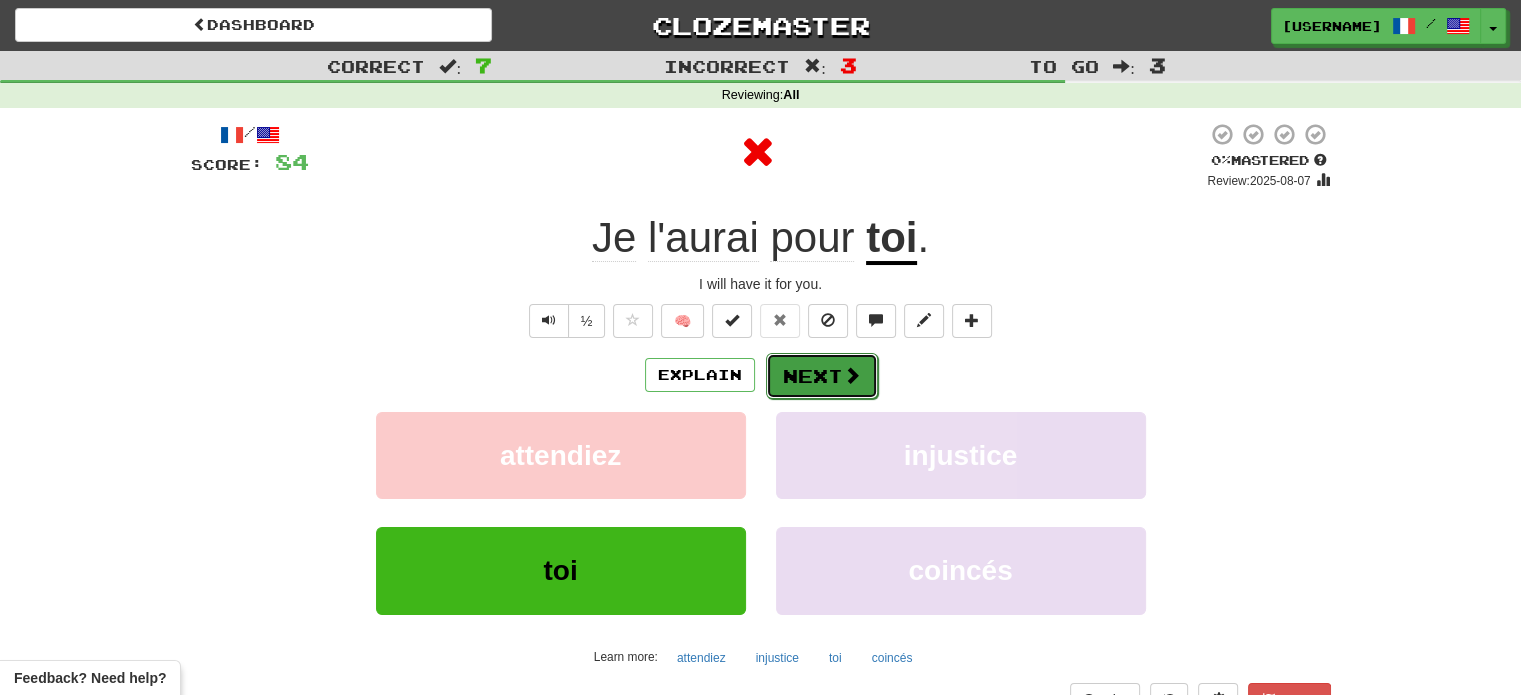 click on "Next" at bounding box center [822, 376] 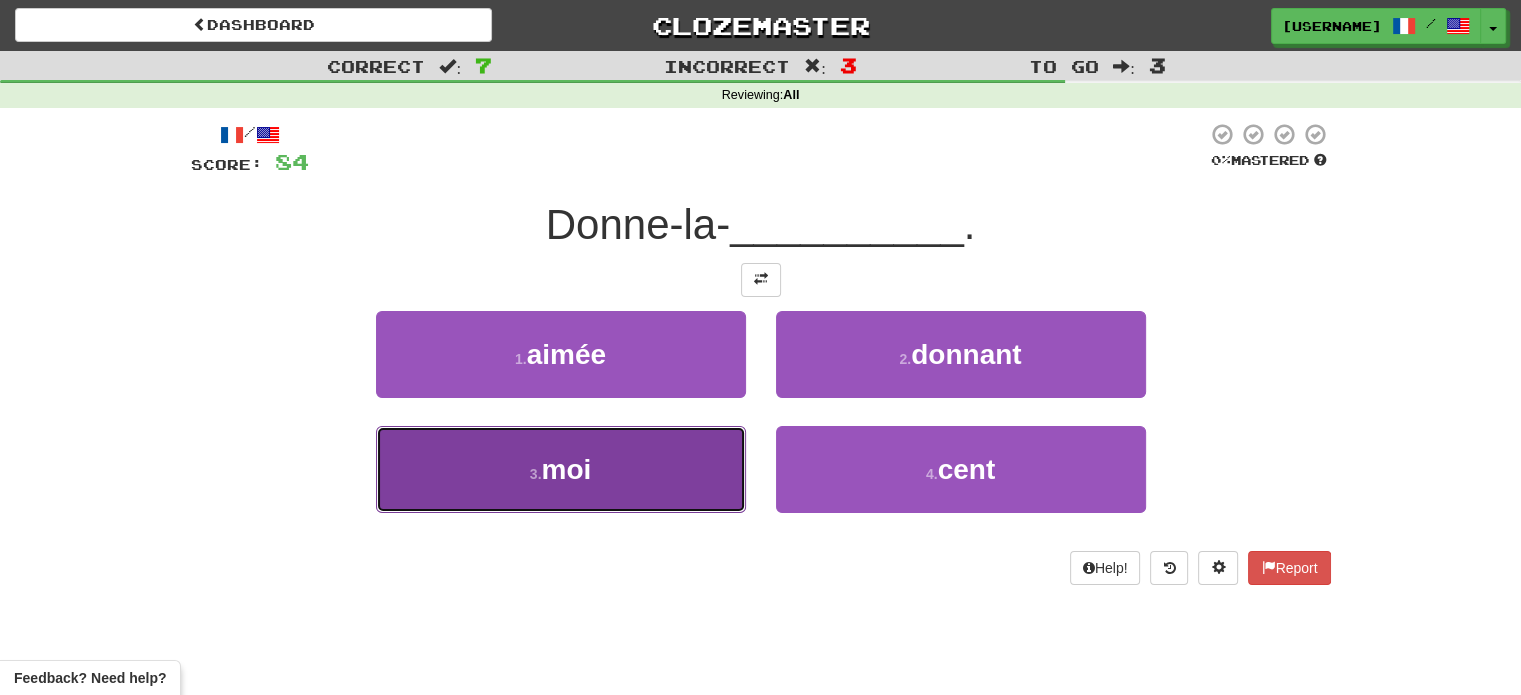 click on "3 .  moi" at bounding box center (561, 469) 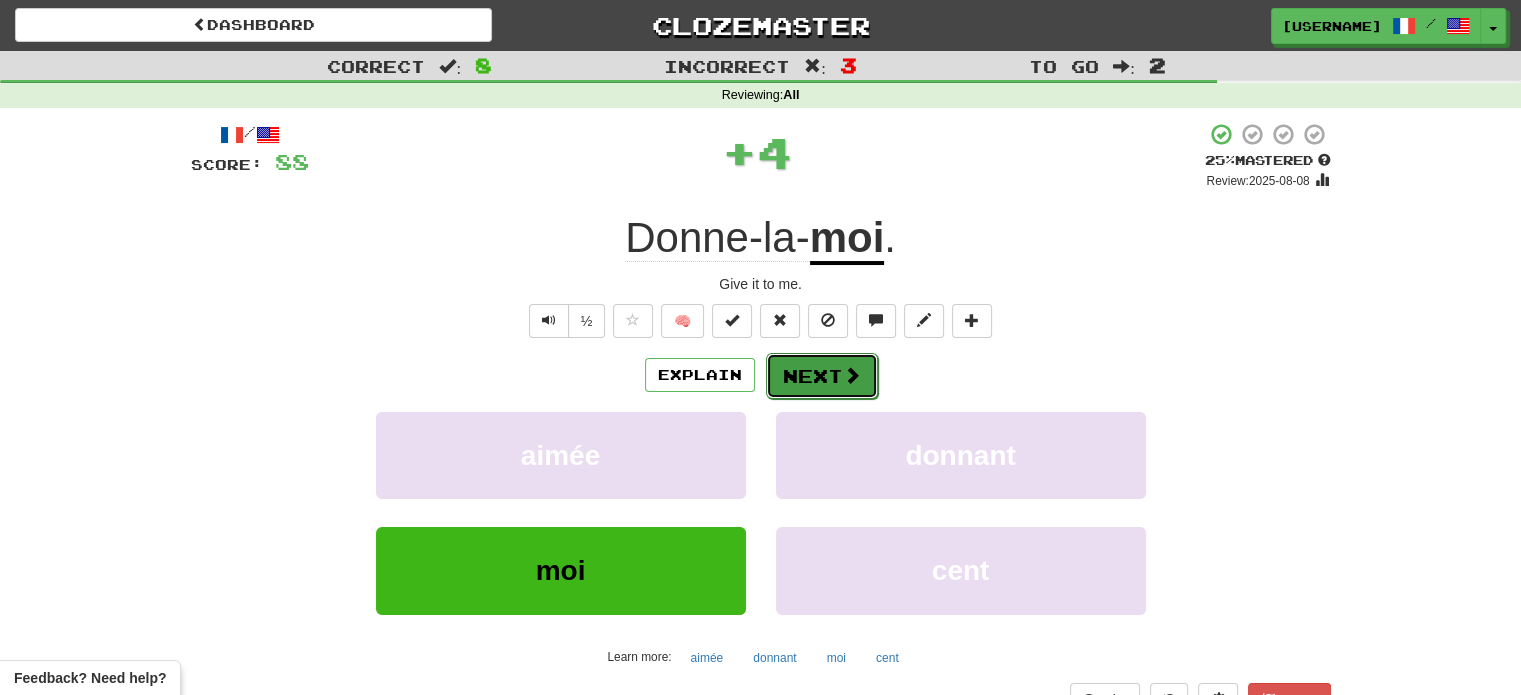 click on "Next" at bounding box center (822, 376) 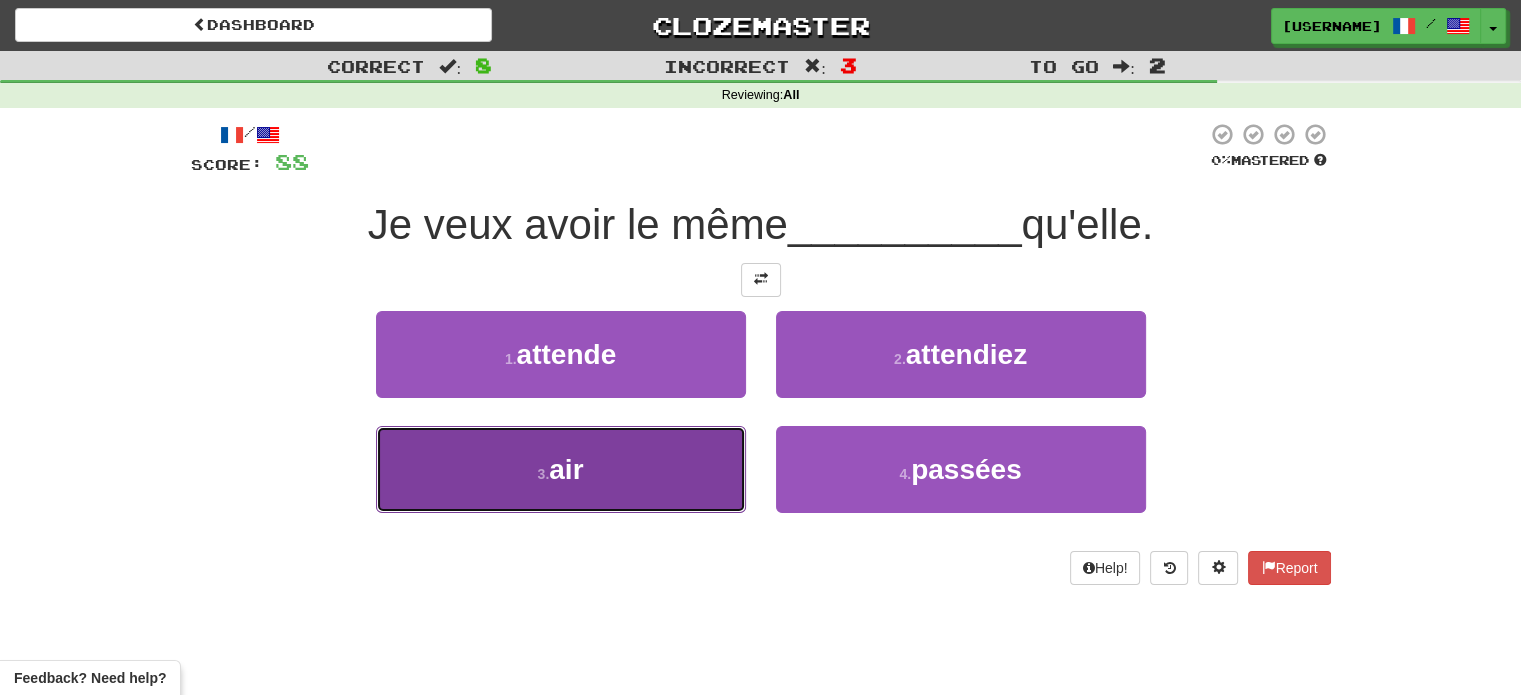 click on "3 .  air" at bounding box center (561, 469) 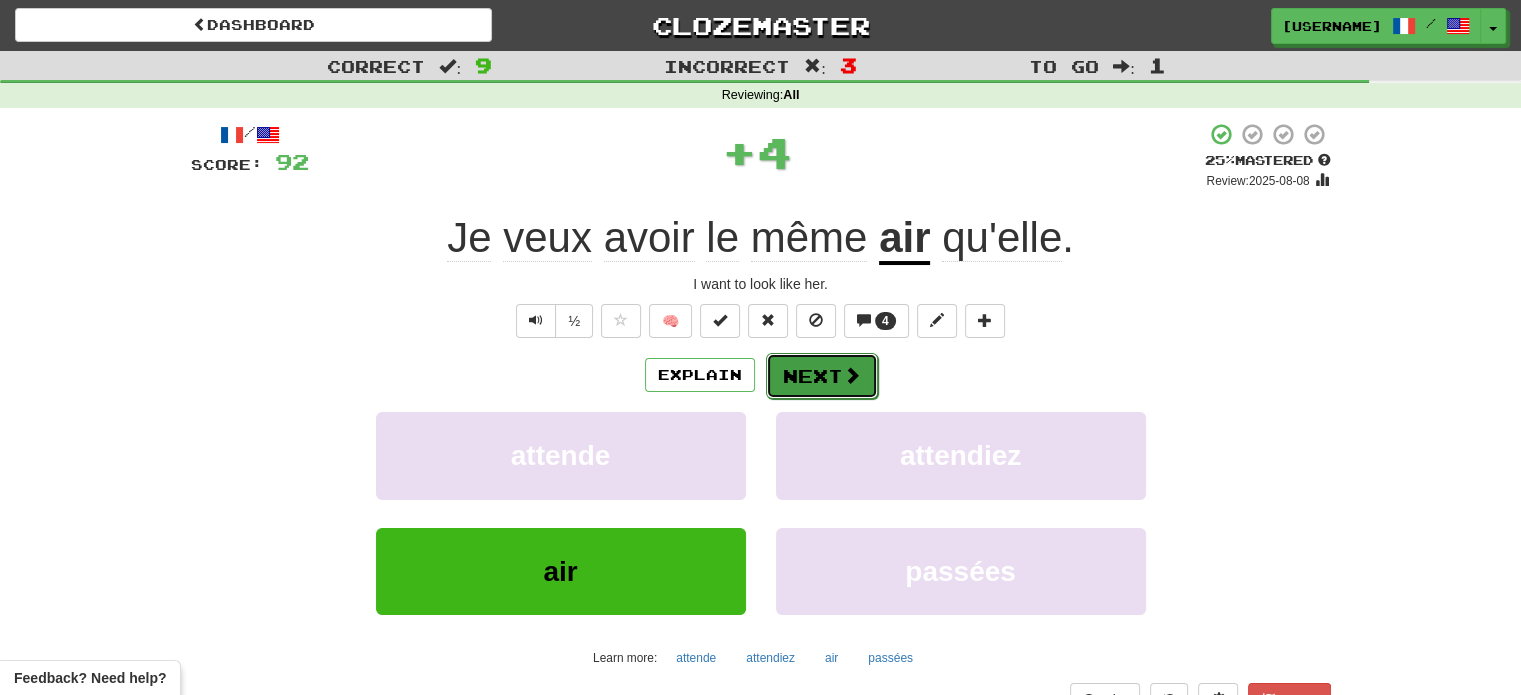 click on "Next" at bounding box center (822, 376) 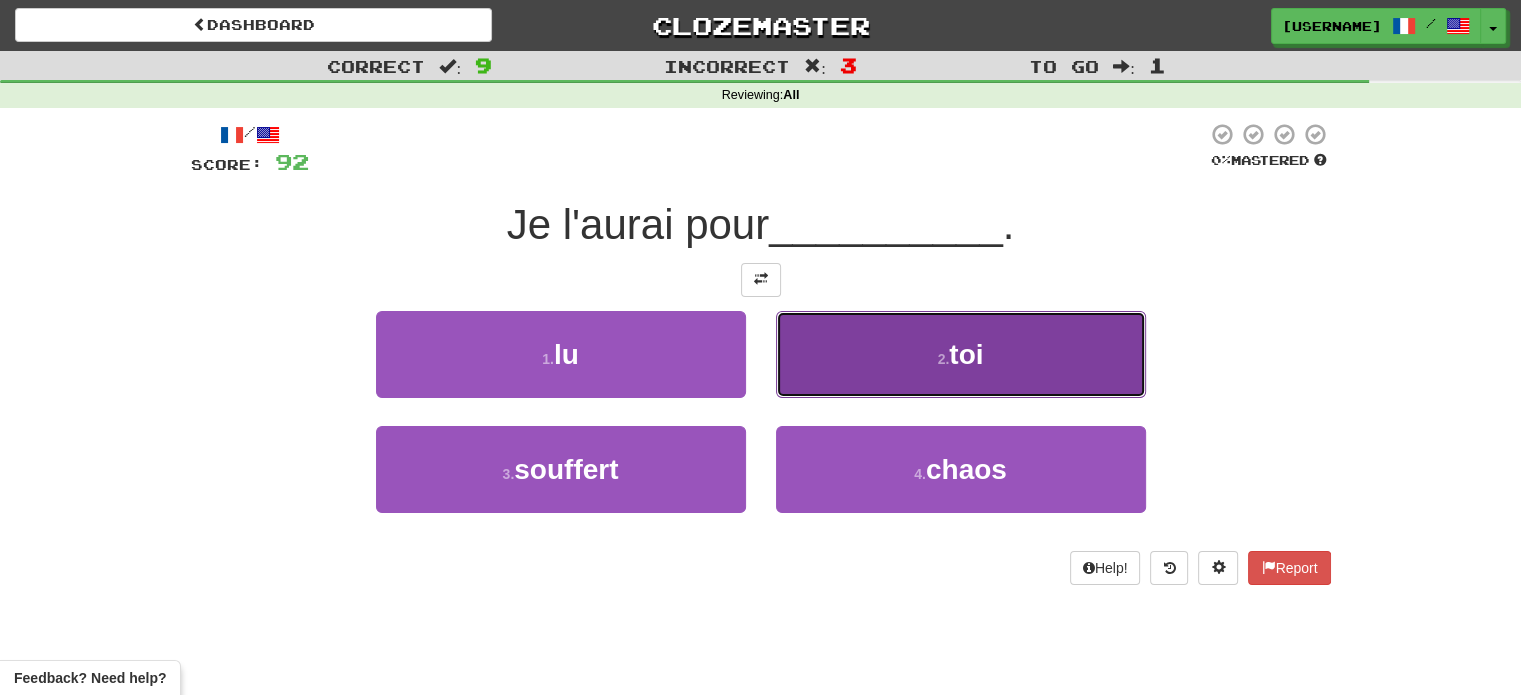 click on "2 .  toi" at bounding box center (961, 354) 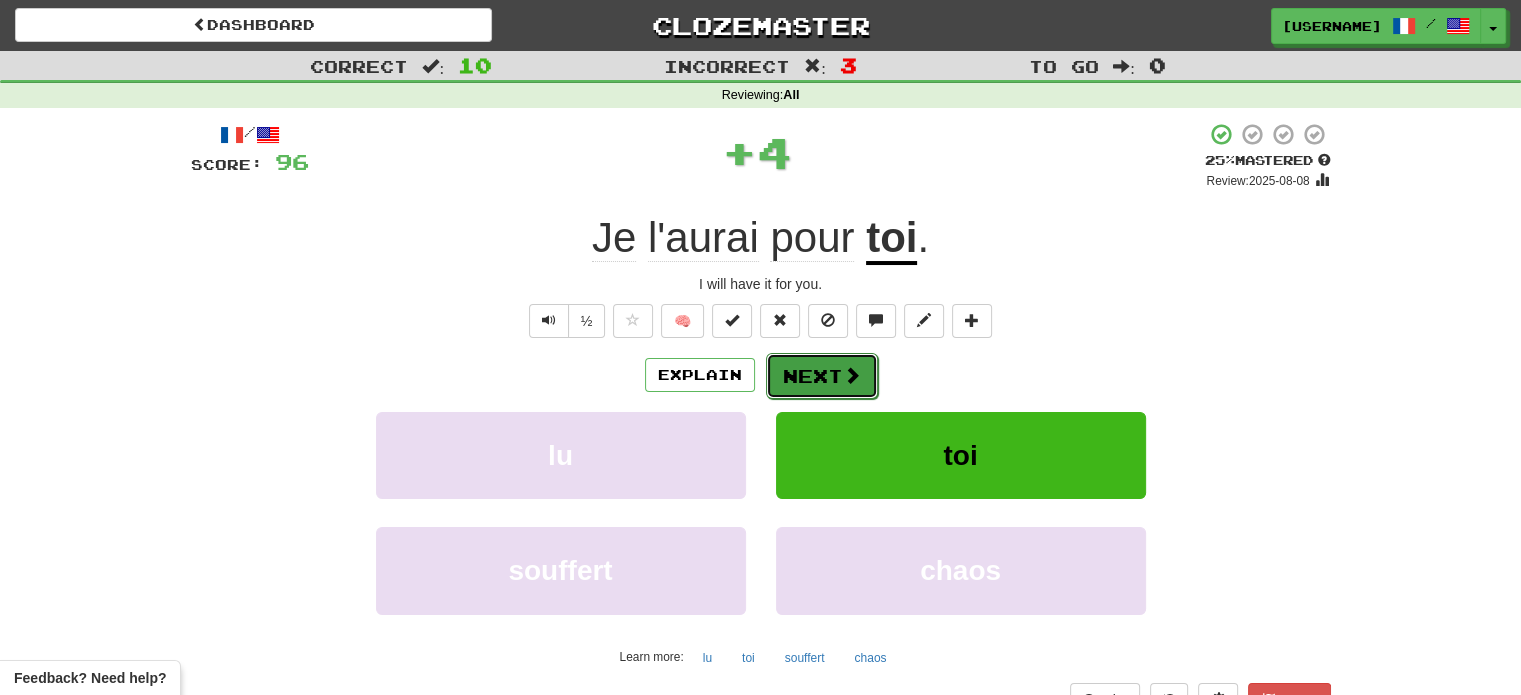 click on "Next" at bounding box center (822, 376) 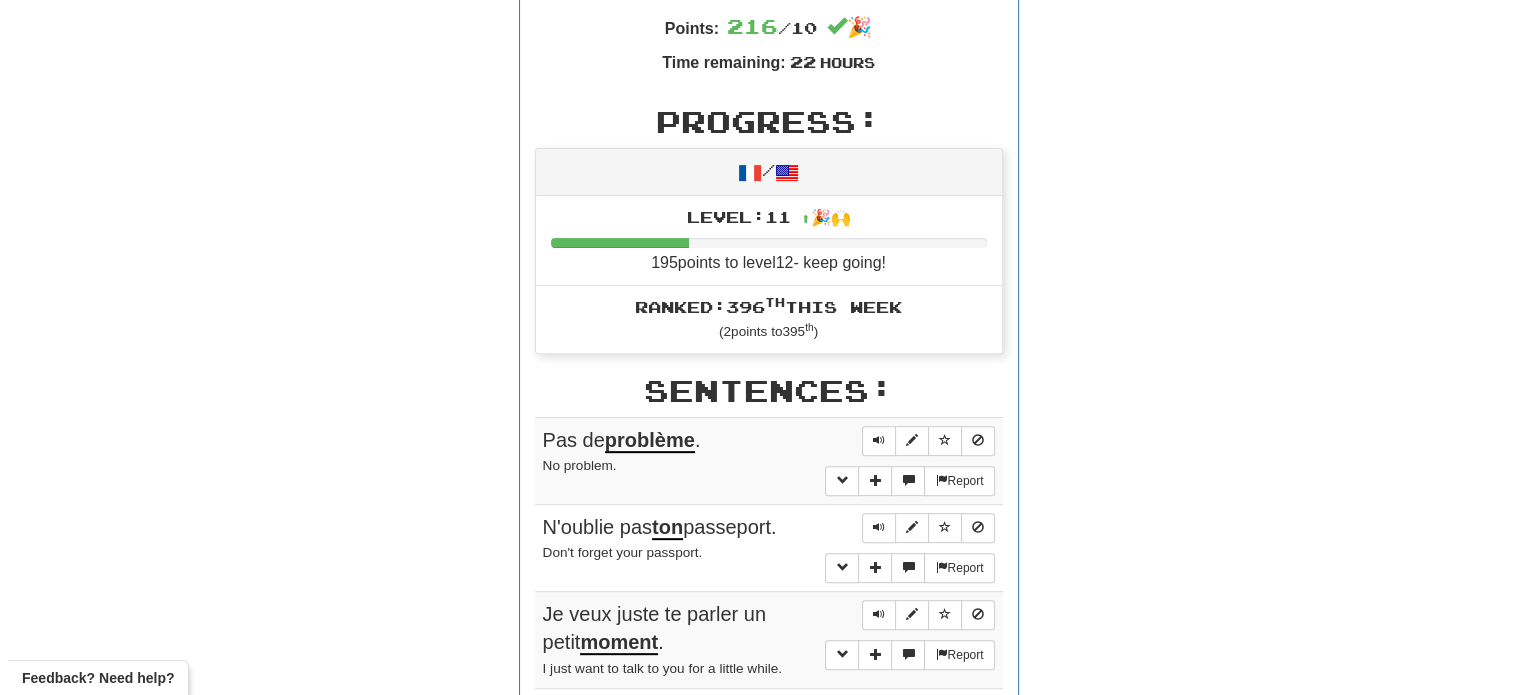 scroll, scrollTop: 0, scrollLeft: 0, axis: both 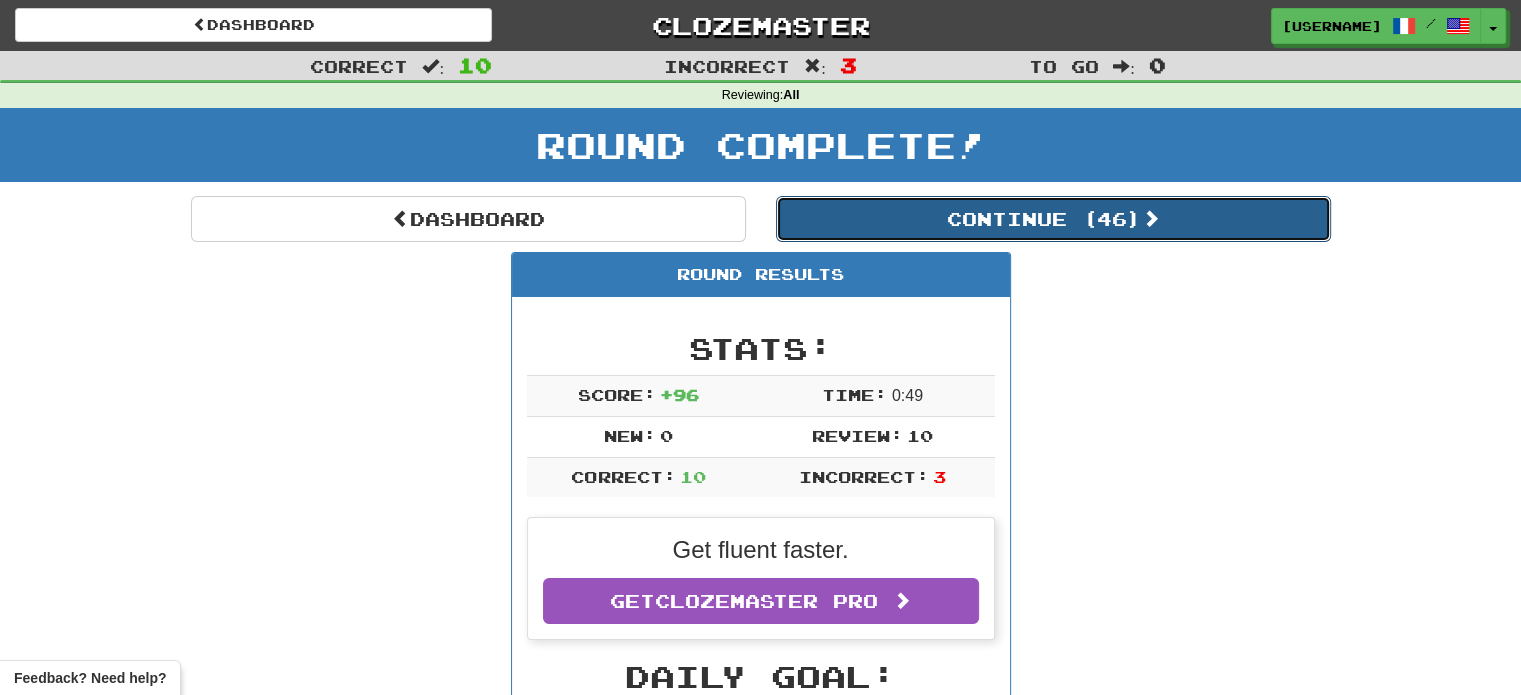 click on "Continue ( 46 )" at bounding box center (1053, 219) 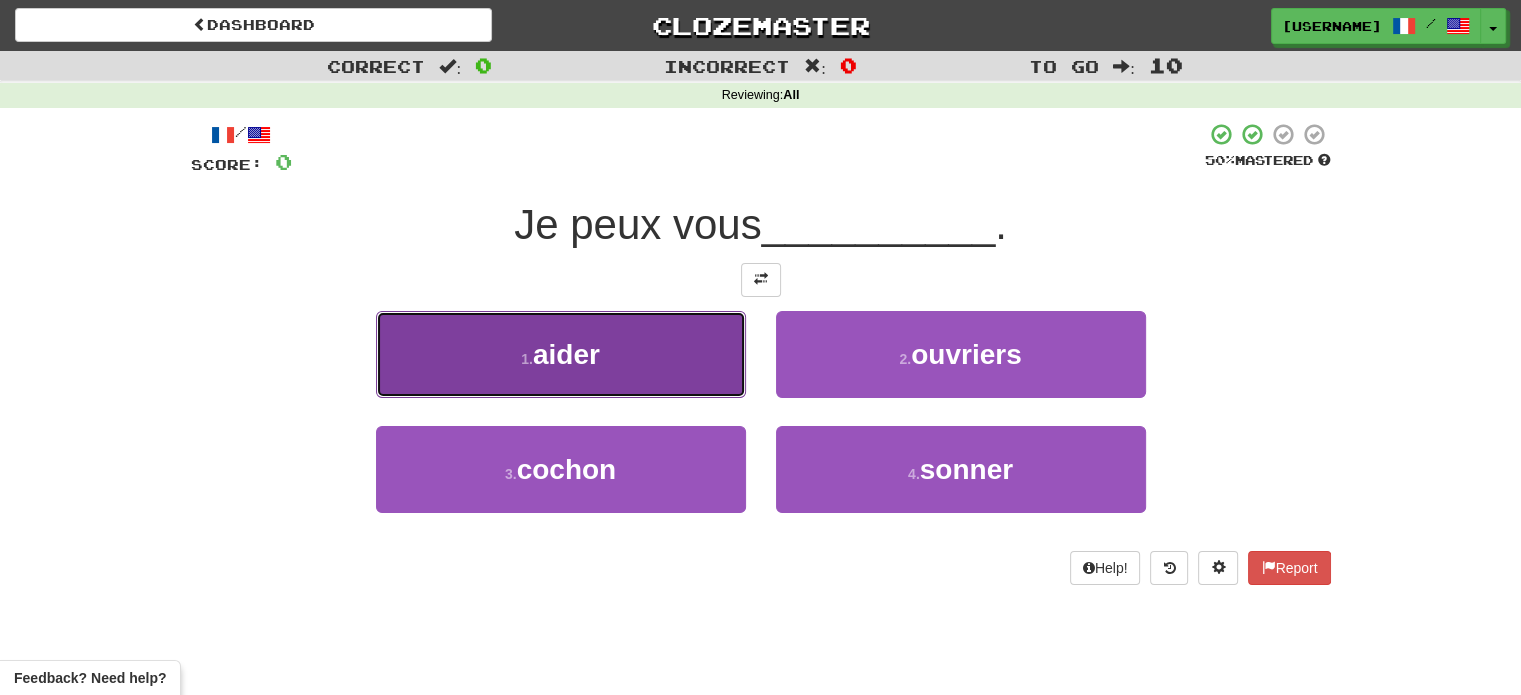 click on "1 .  aider" at bounding box center [561, 354] 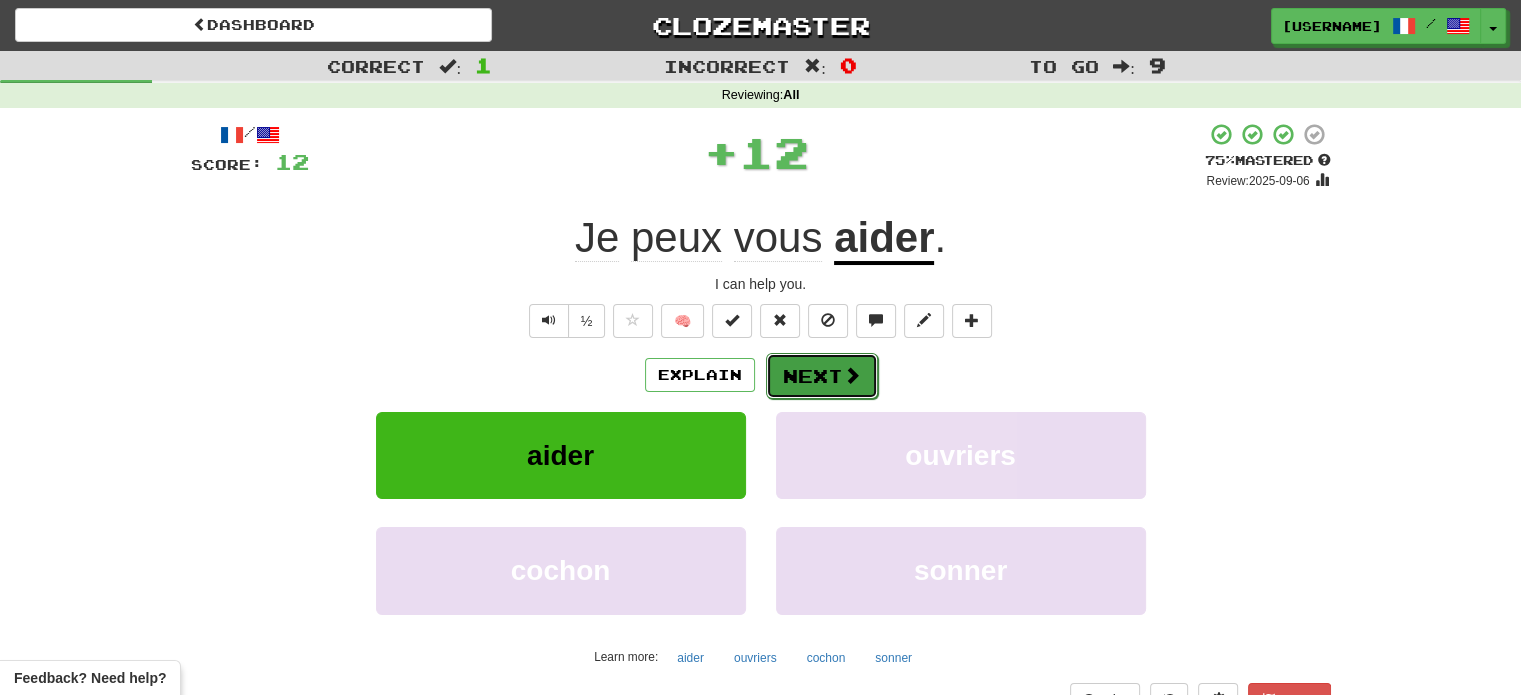 click on "Next" at bounding box center (822, 376) 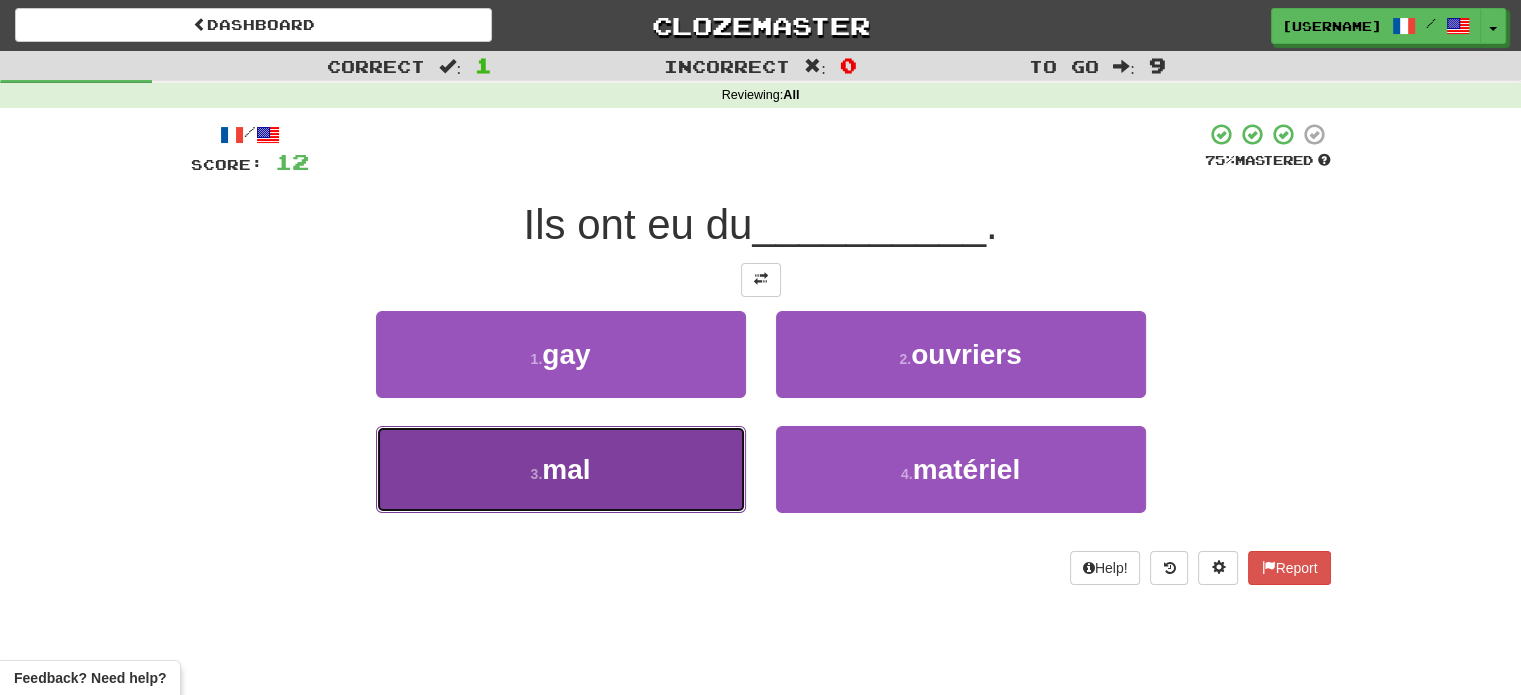 click on "3 .  mal" at bounding box center [561, 469] 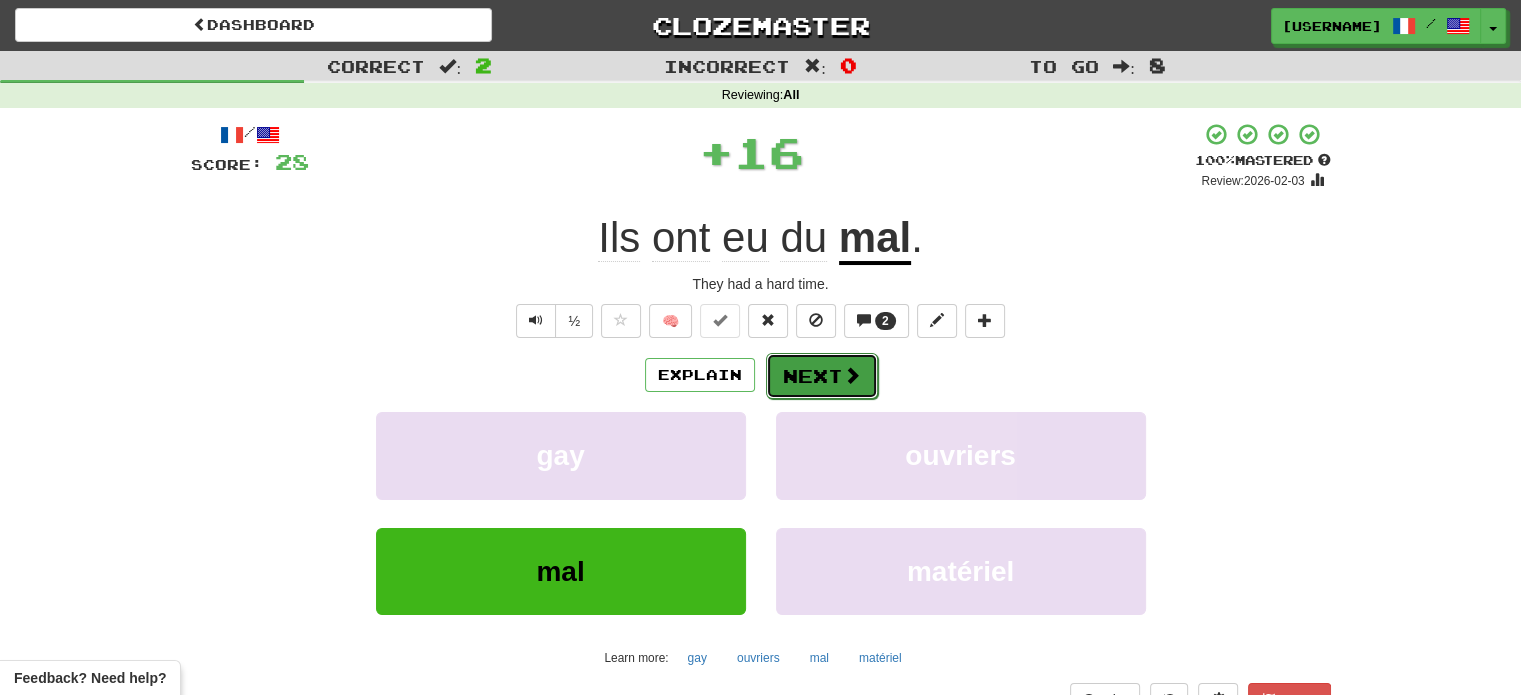 click on "Next" at bounding box center [822, 376] 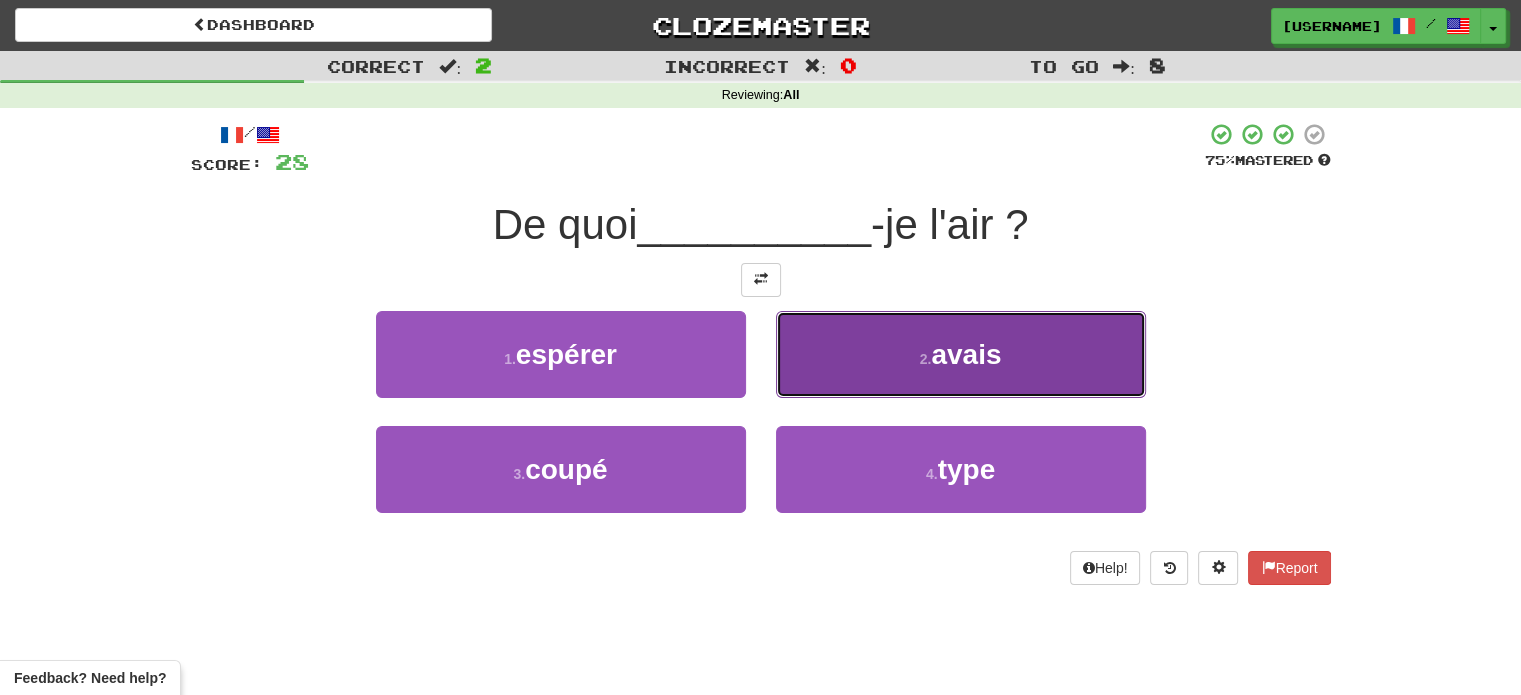 click on "2 .  avais" at bounding box center [961, 354] 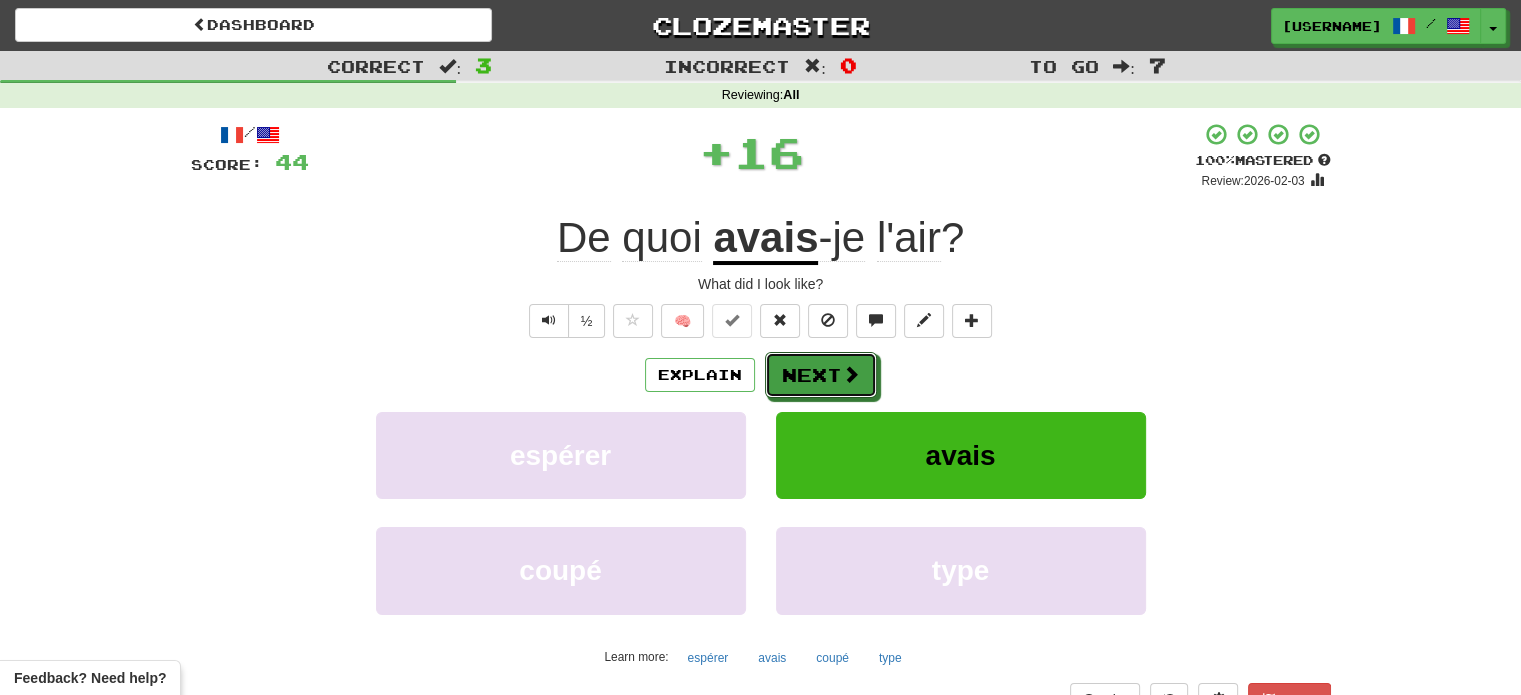 click at bounding box center (851, 374) 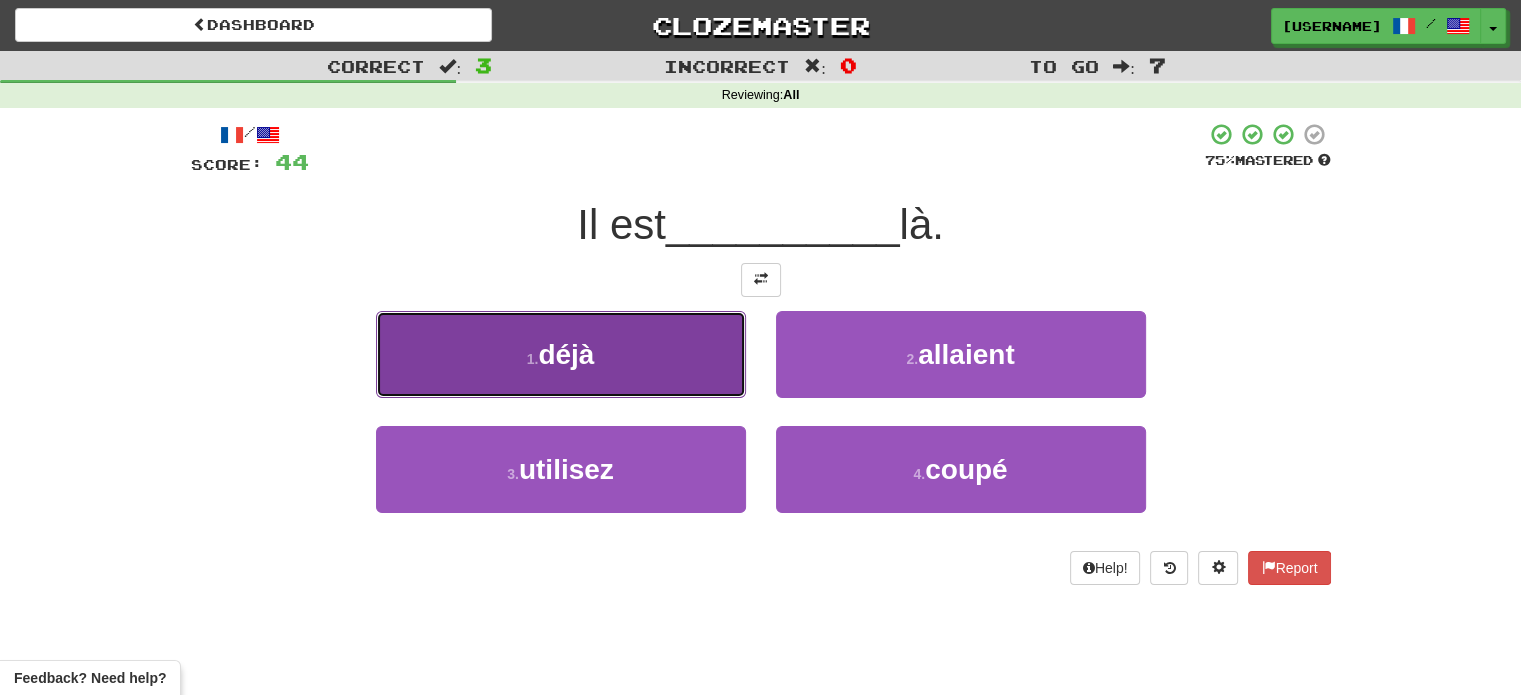 click on "1 .  déjà" at bounding box center [561, 354] 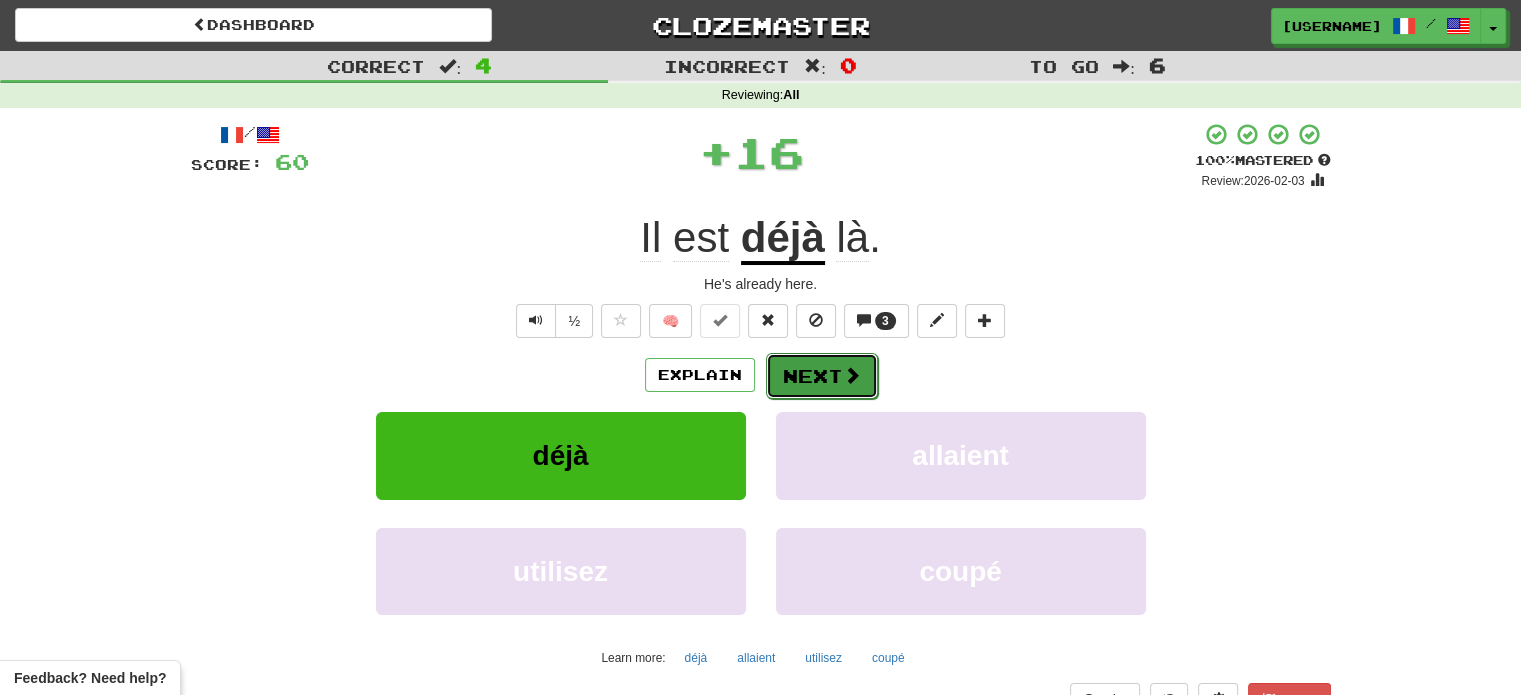 click on "Next" at bounding box center [822, 376] 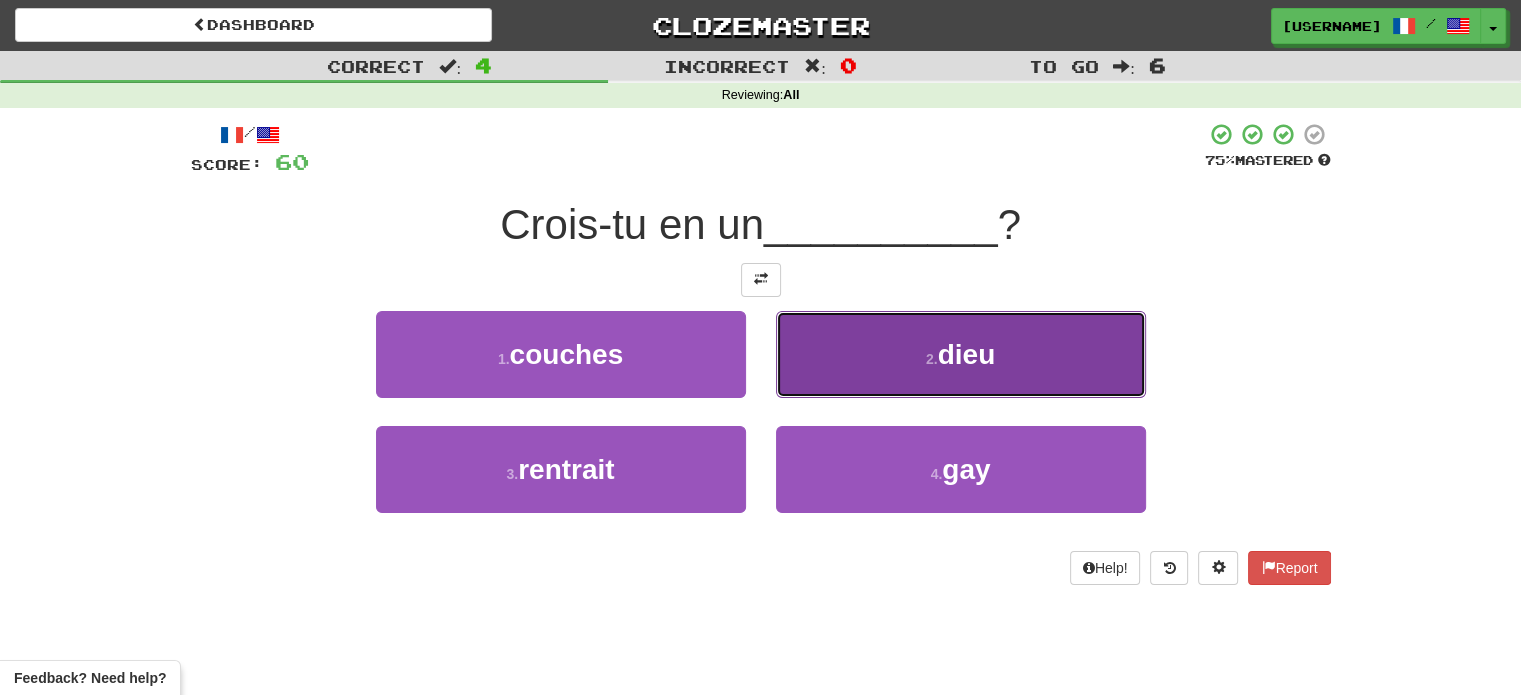 click on "2 .  dieu" at bounding box center (961, 354) 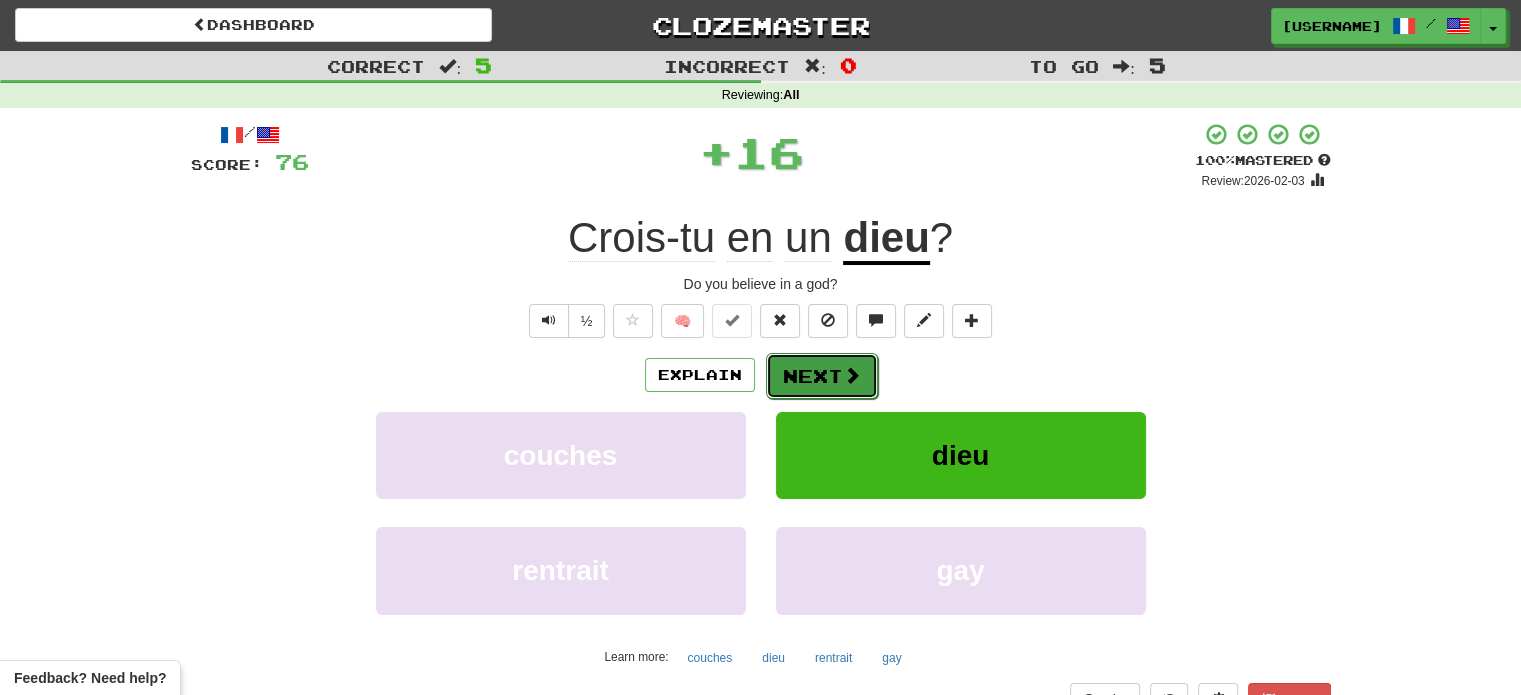 click on "Next" at bounding box center (822, 376) 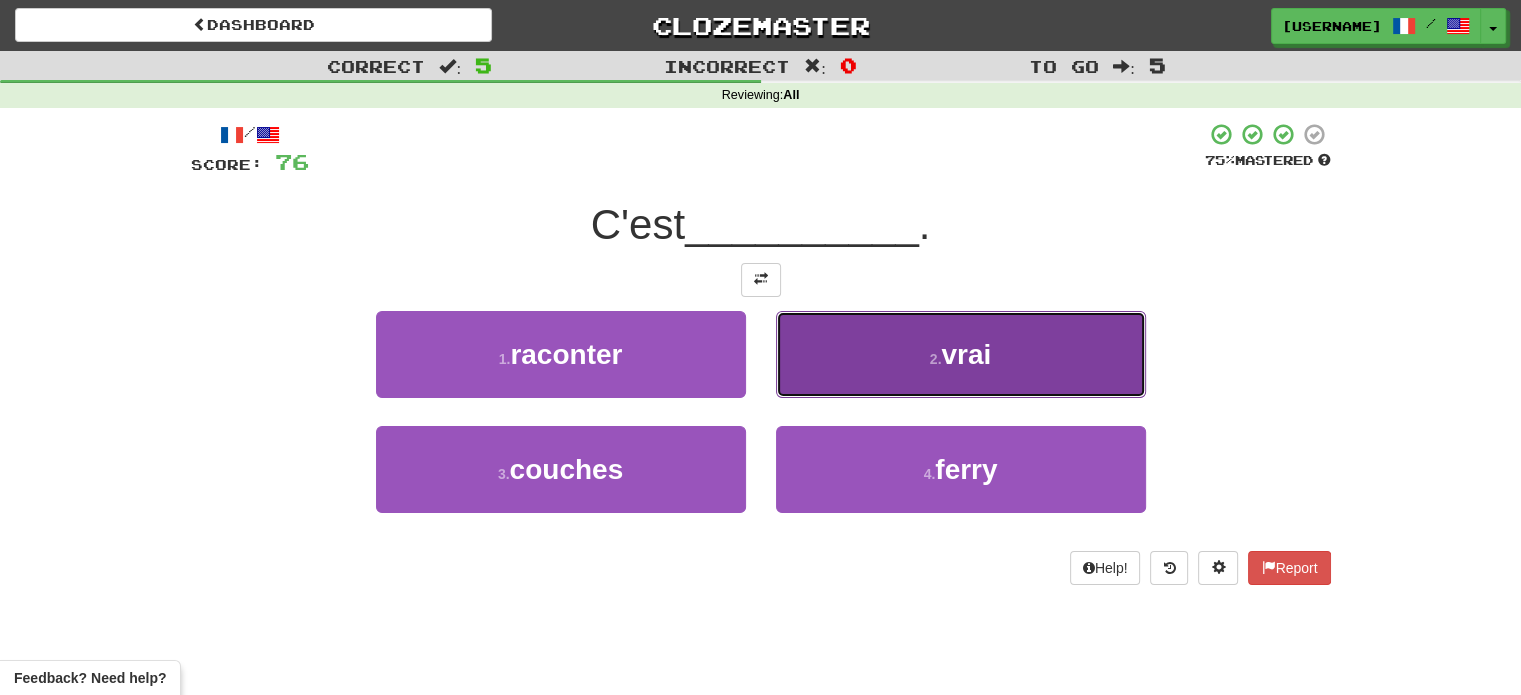 click on "2 .  vrai" at bounding box center (961, 354) 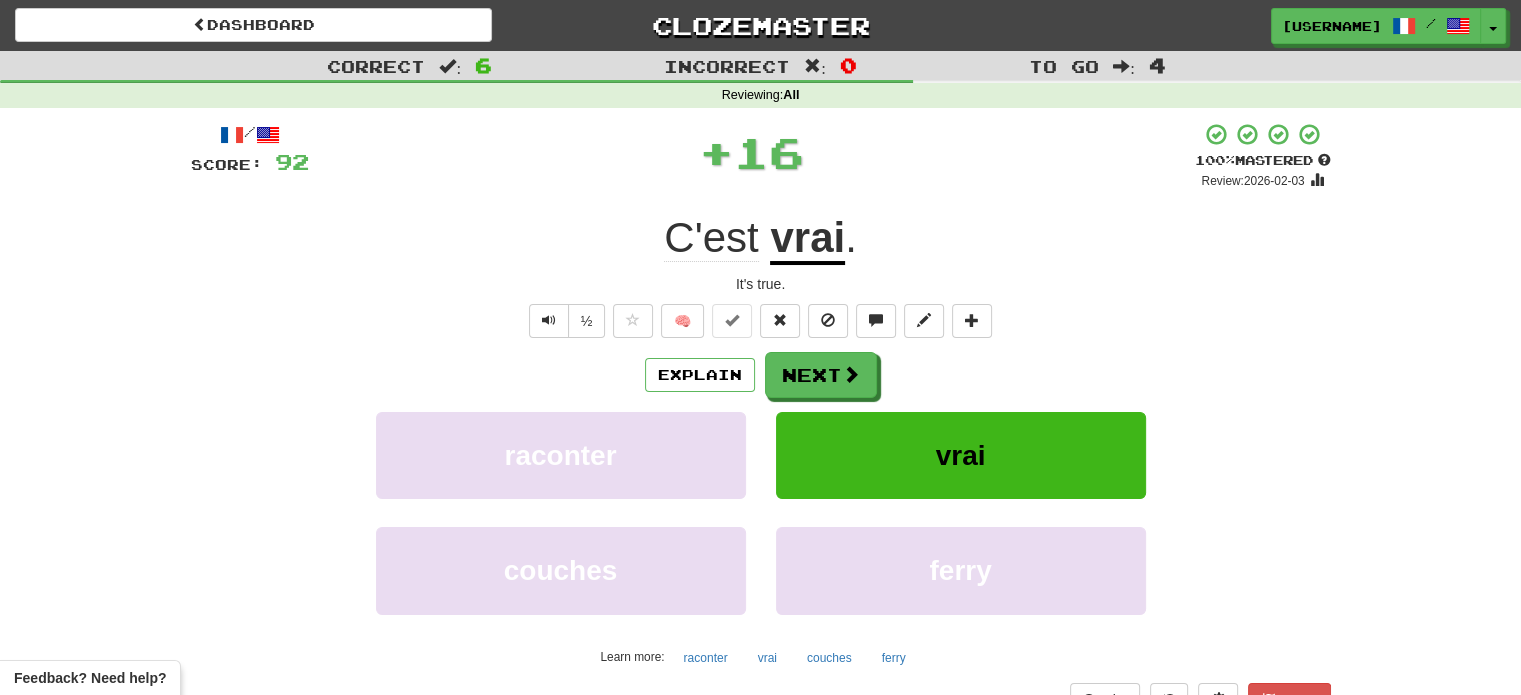 click on "Explain Next raconter vrai couches ferry Learn more: raconter vrai couches ferry" at bounding box center [761, 512] 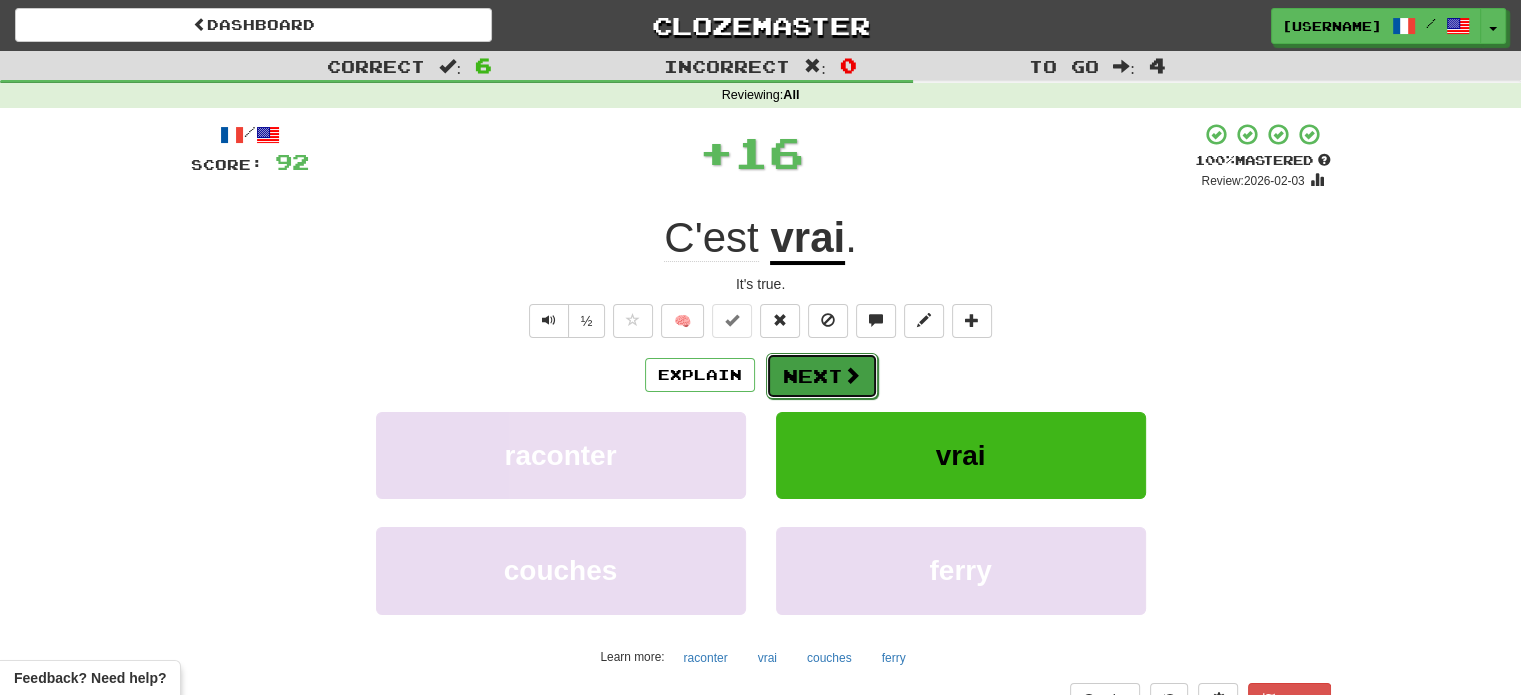 click on "Next" at bounding box center [822, 376] 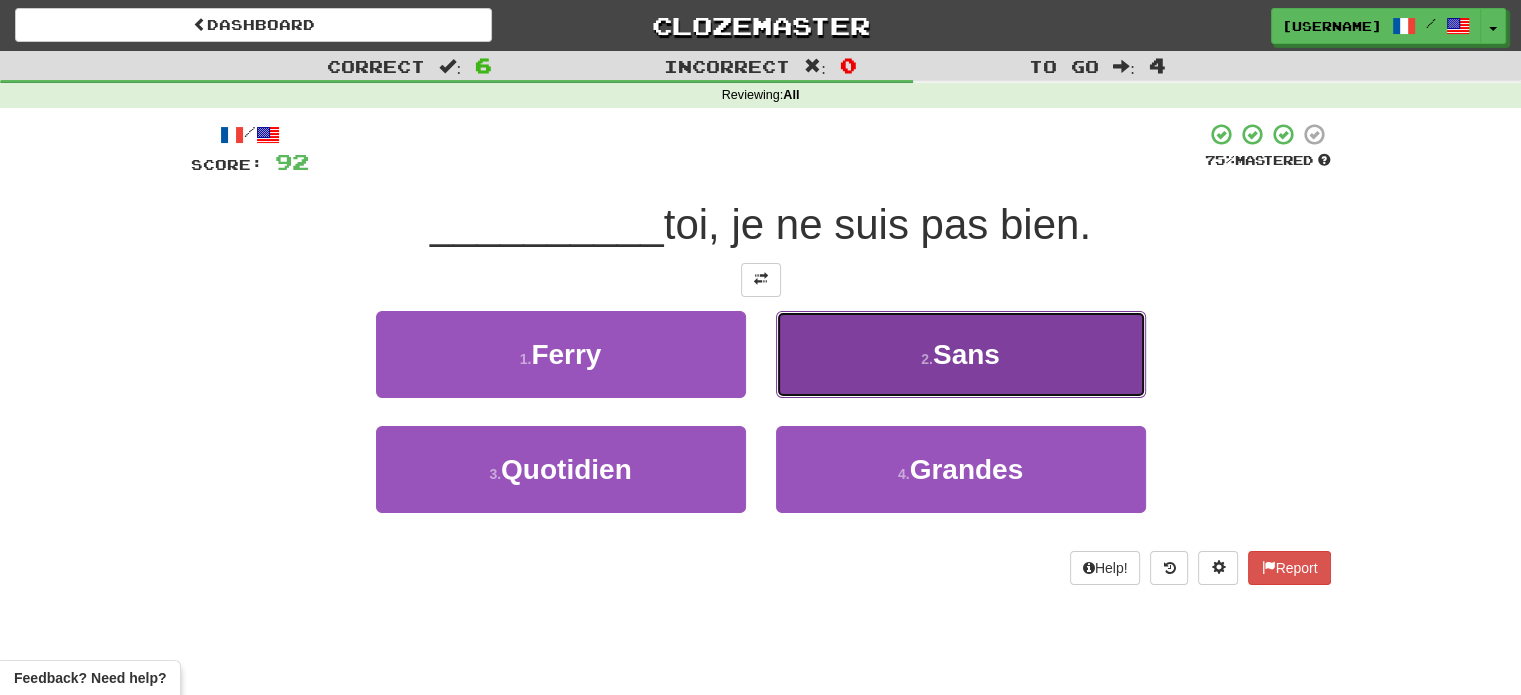 click on "2 .  Sans" at bounding box center [961, 354] 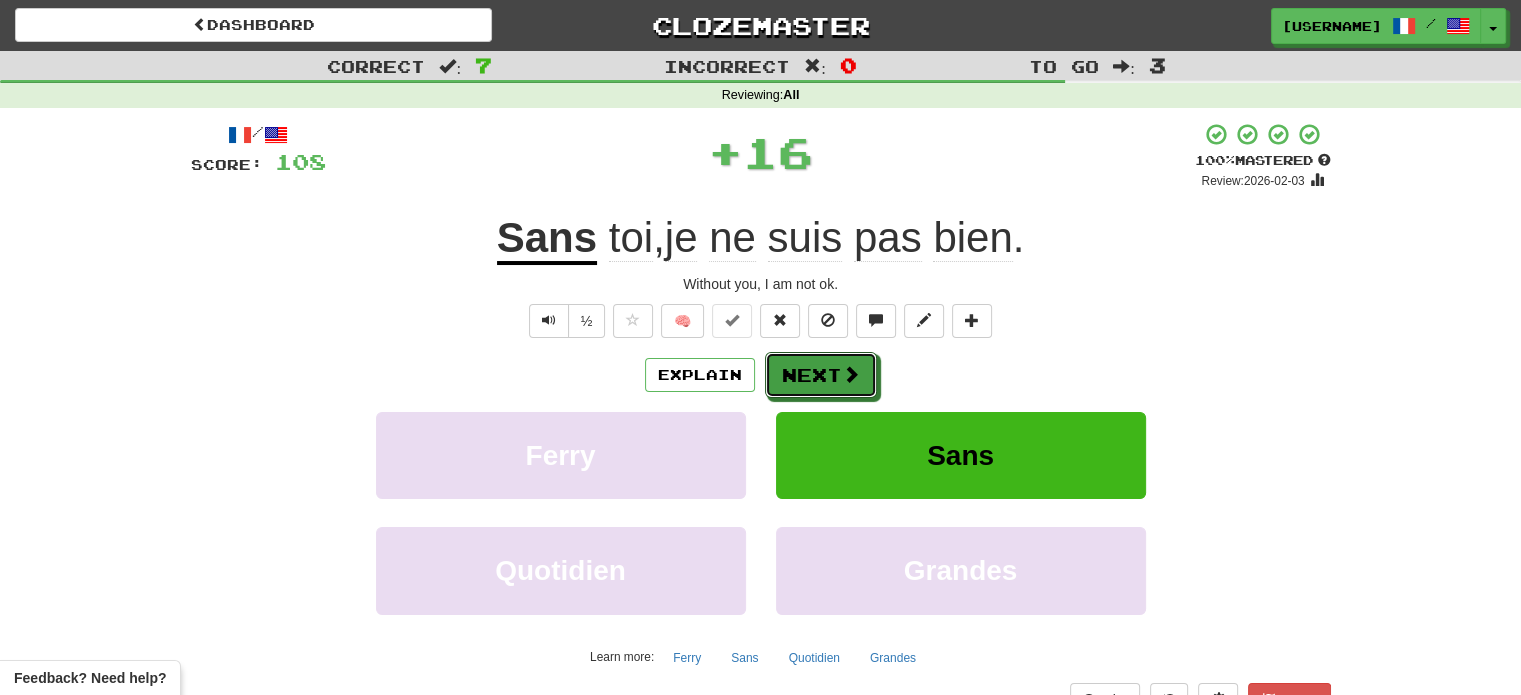 click on "Next" at bounding box center [821, 375] 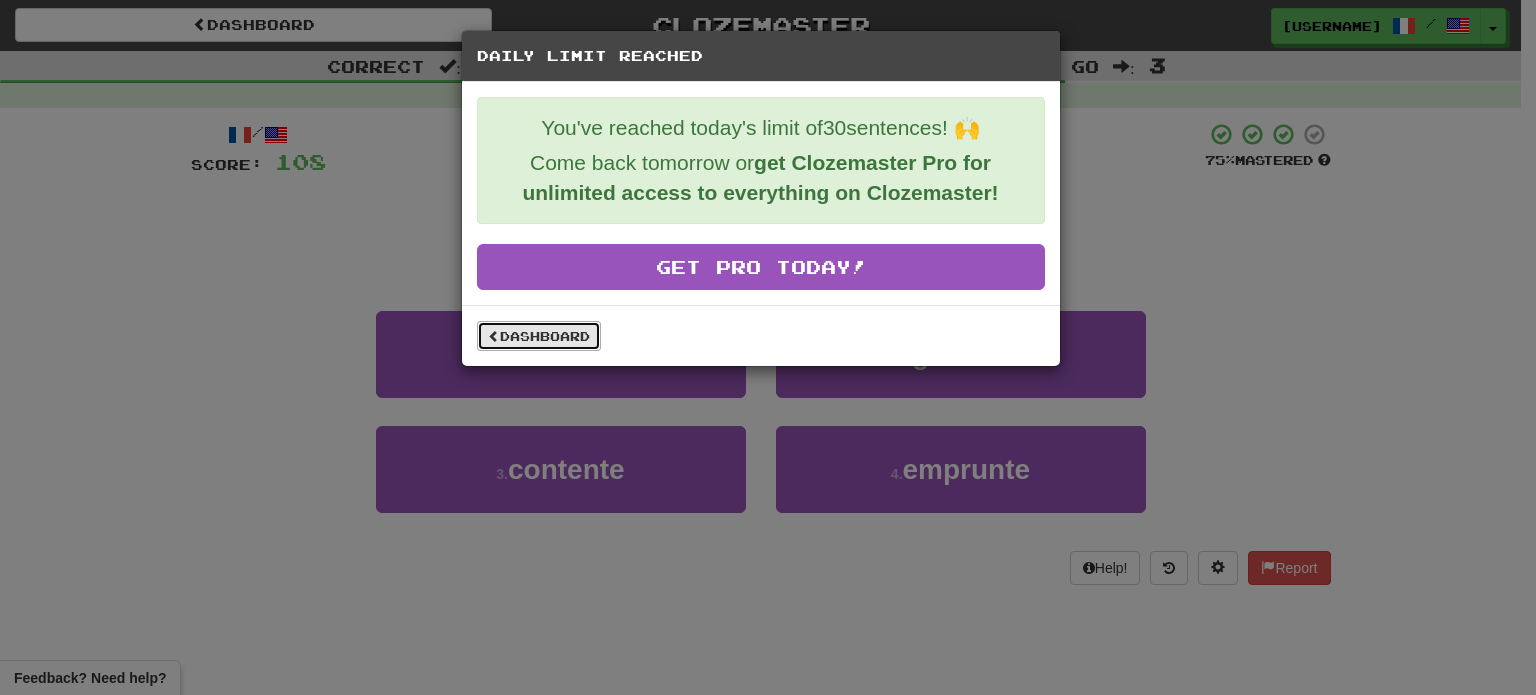 click on "Dashboard" at bounding box center [539, 336] 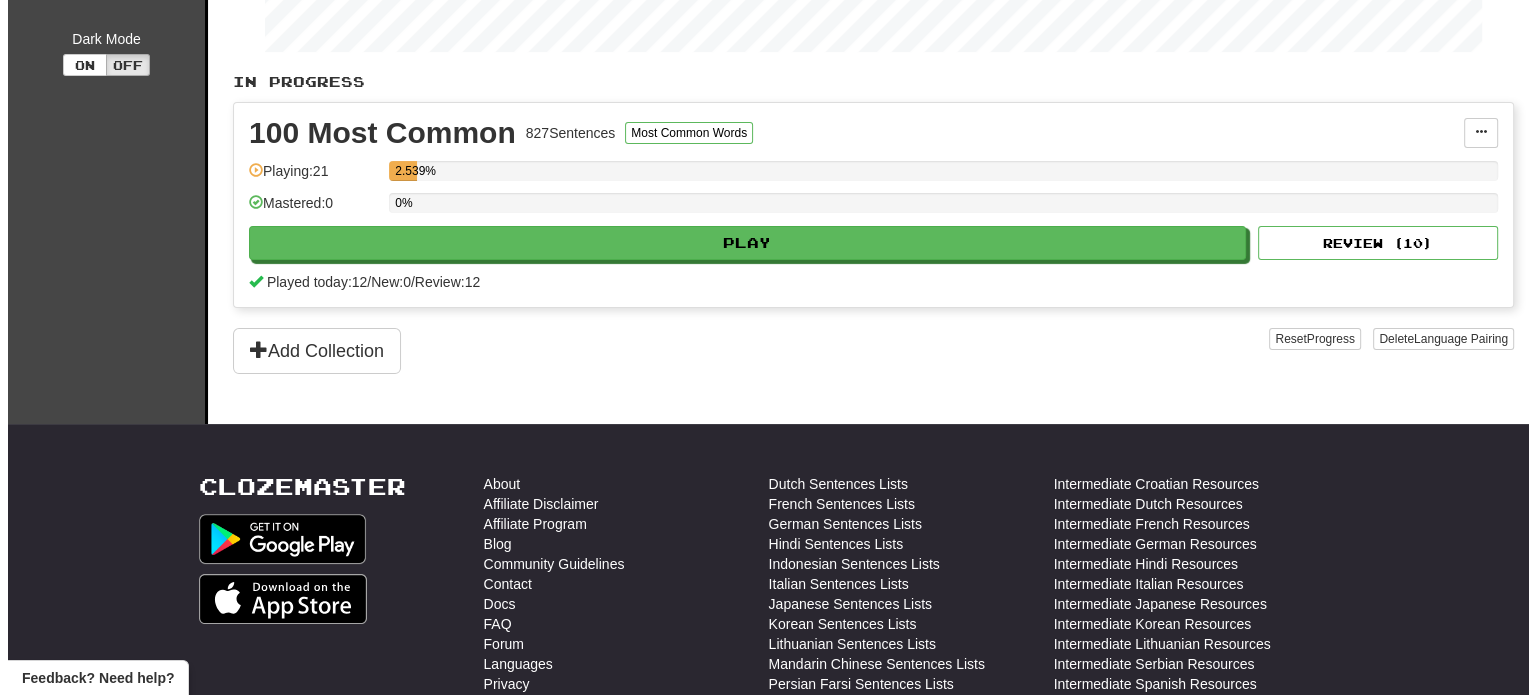 scroll, scrollTop: 360, scrollLeft: 0, axis: vertical 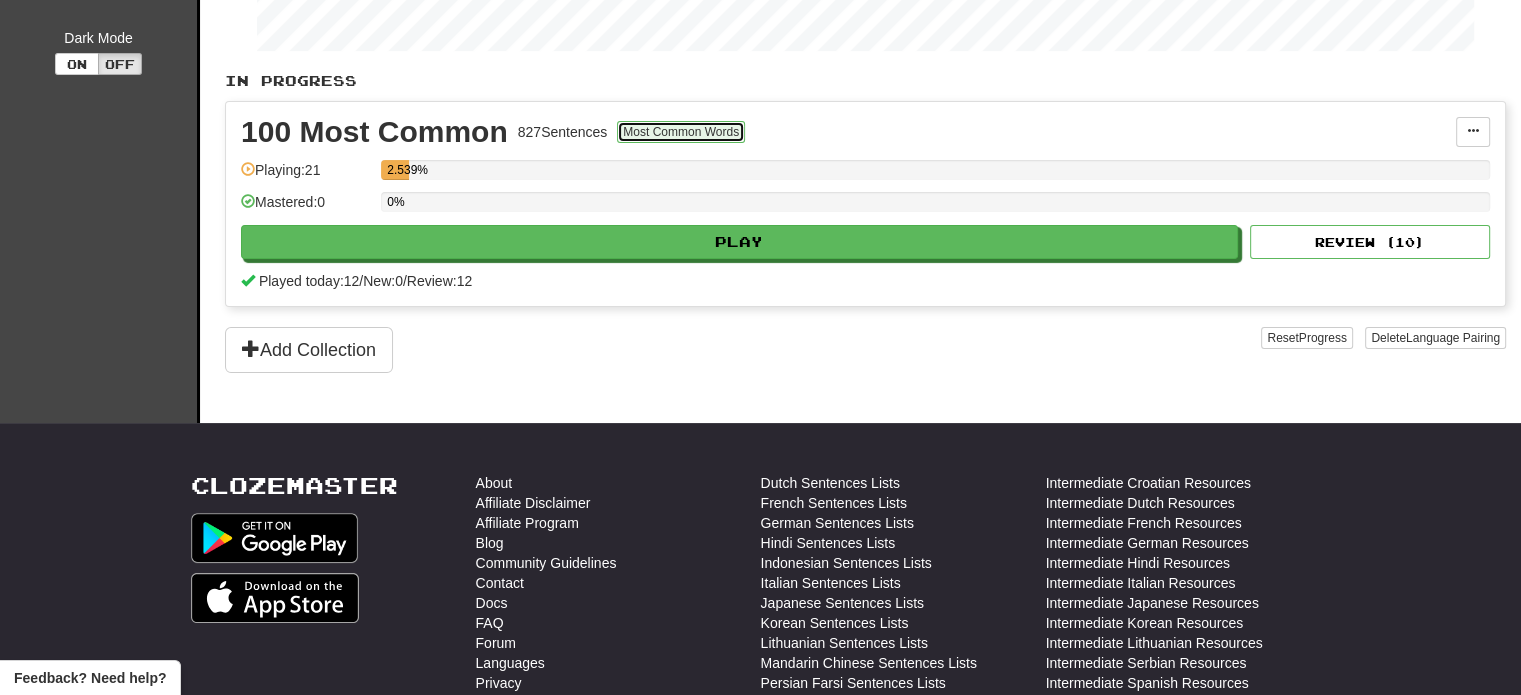 click on "Most Common Words" at bounding box center [681, 132] 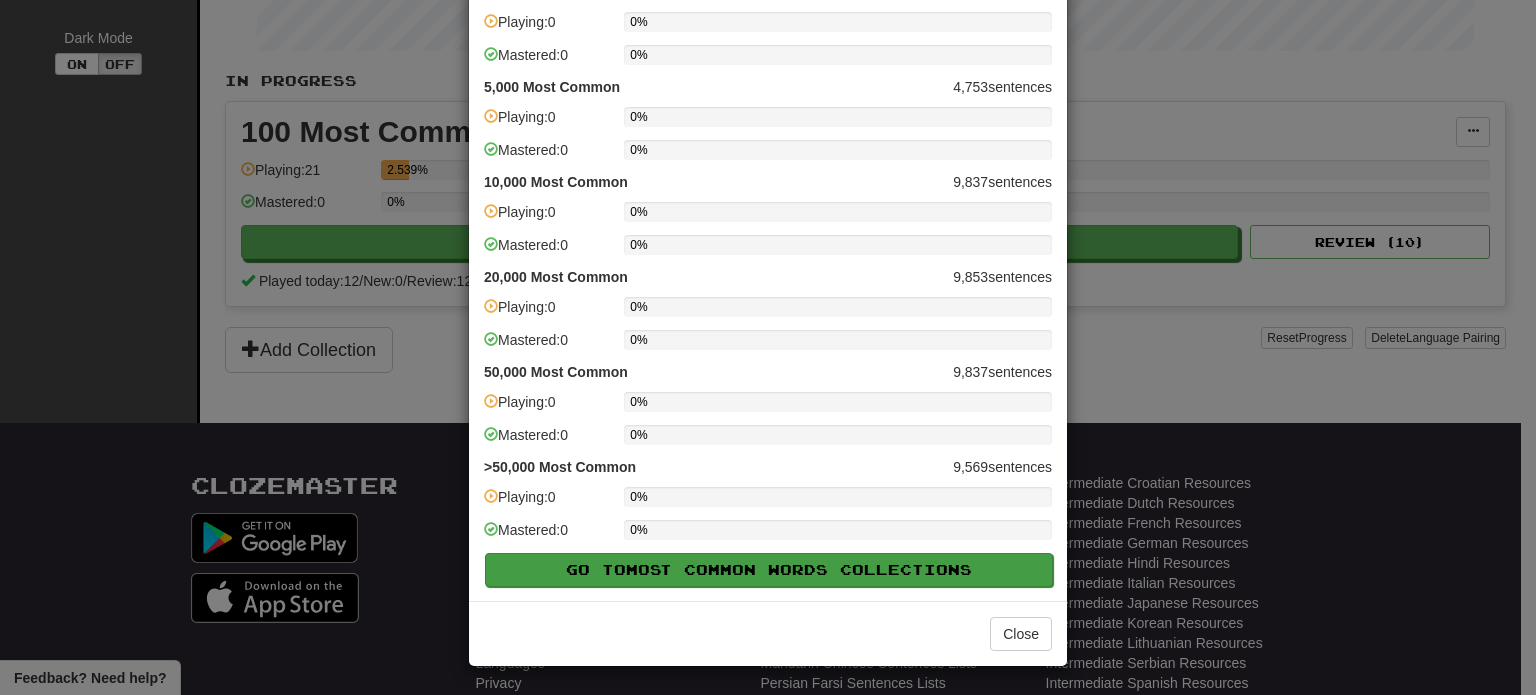 scroll, scrollTop: 589, scrollLeft: 0, axis: vertical 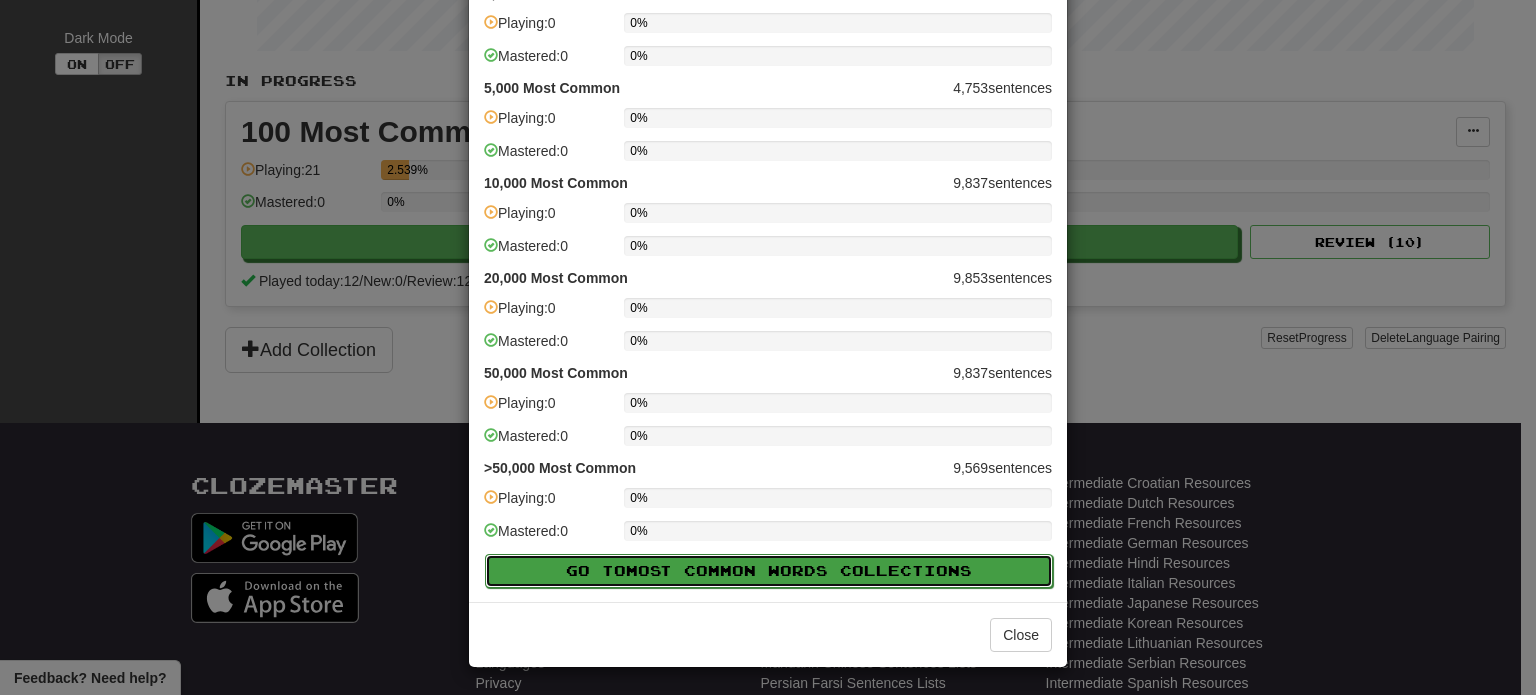 click on "Go to  Most Common Words   Collections" at bounding box center [769, 571] 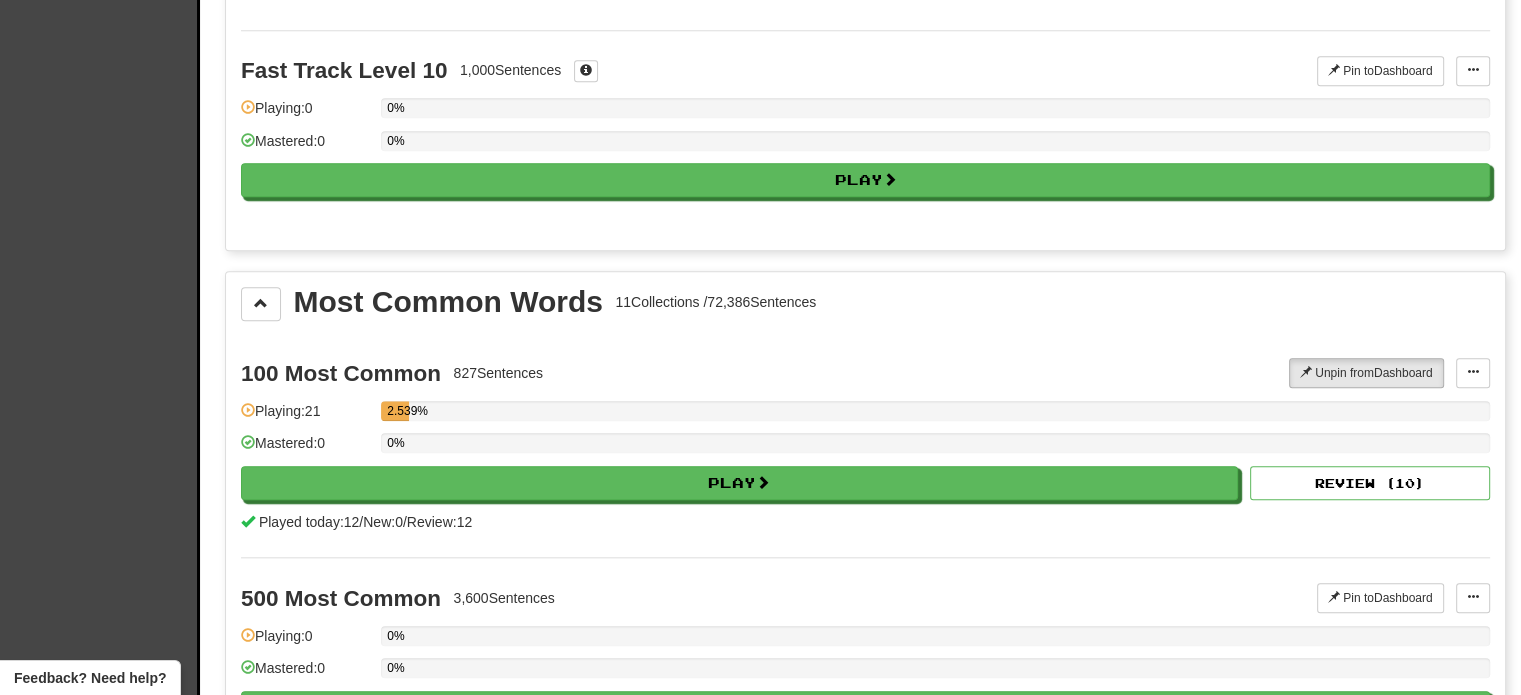 scroll, scrollTop: 2229, scrollLeft: 0, axis: vertical 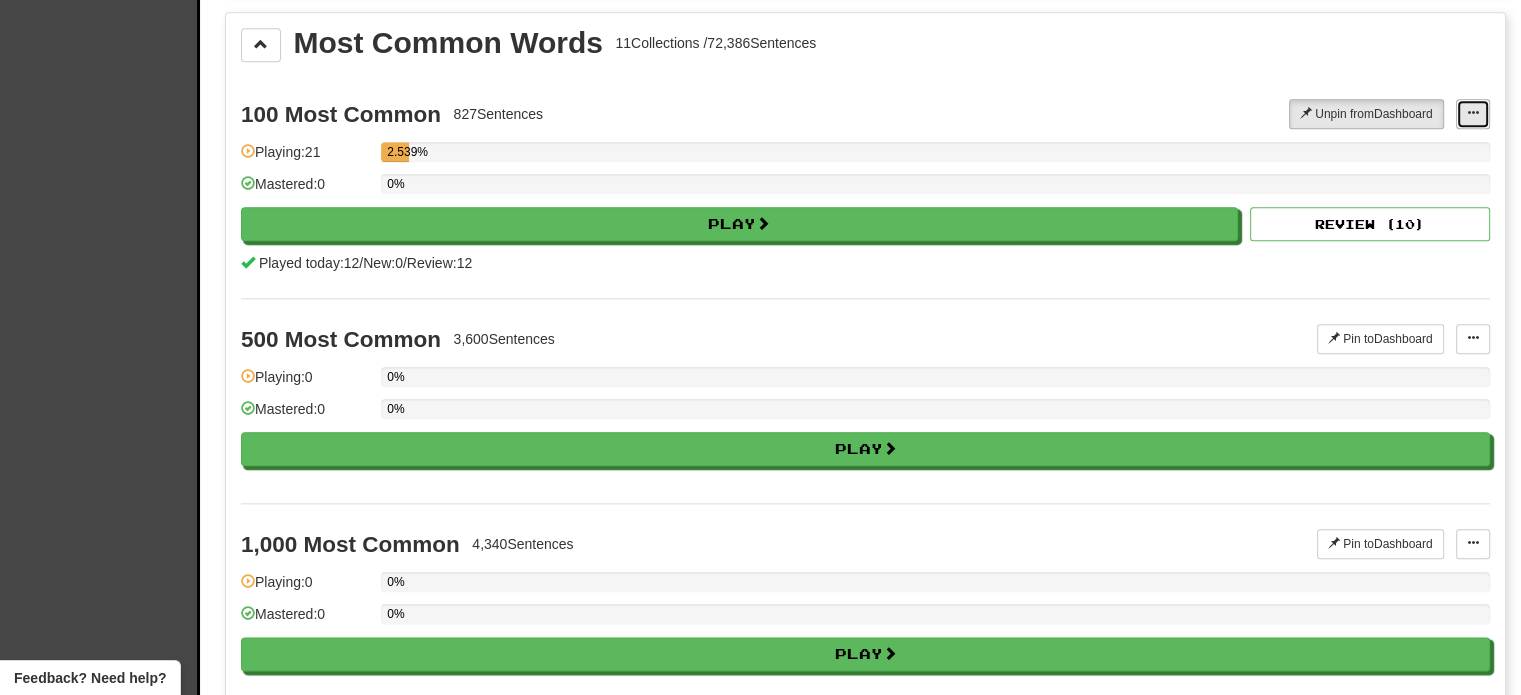 click at bounding box center [1473, 113] 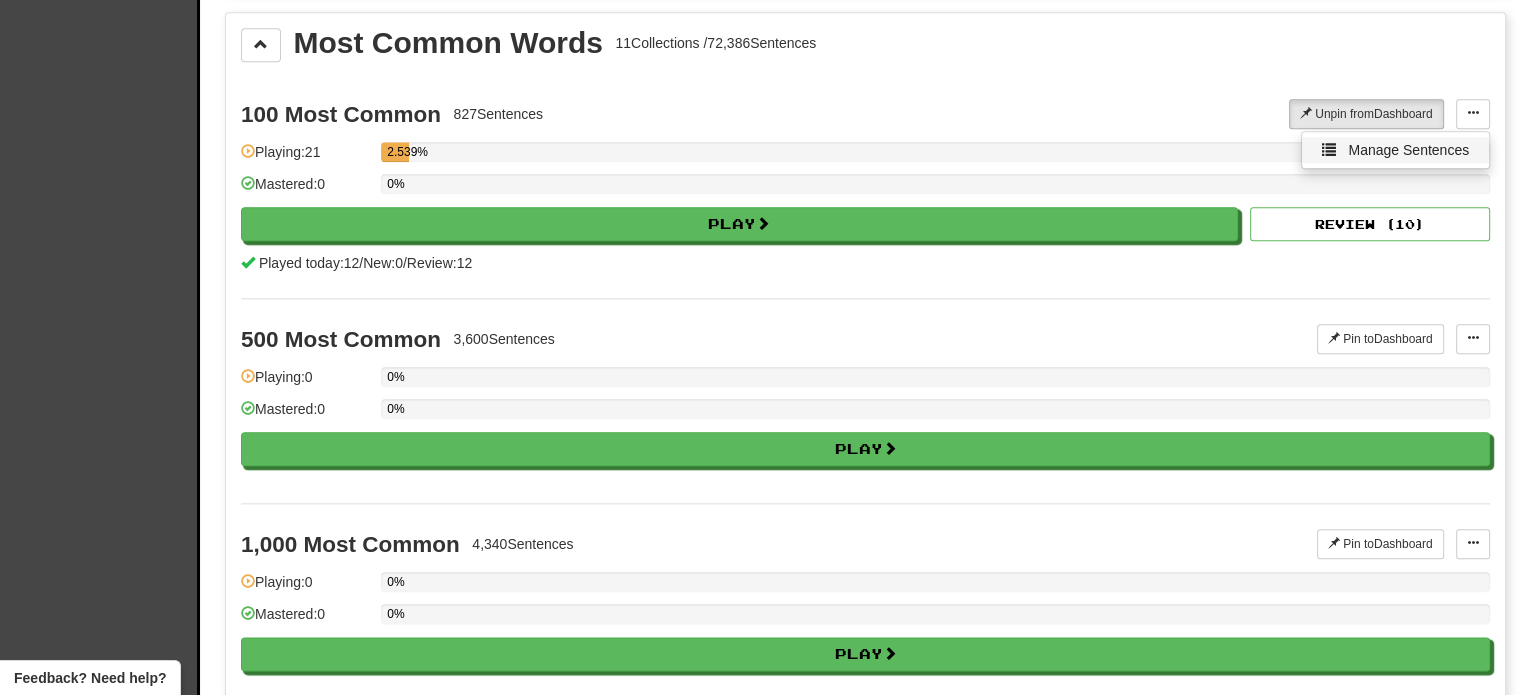 click on "Manage Sentences" at bounding box center [1408, 150] 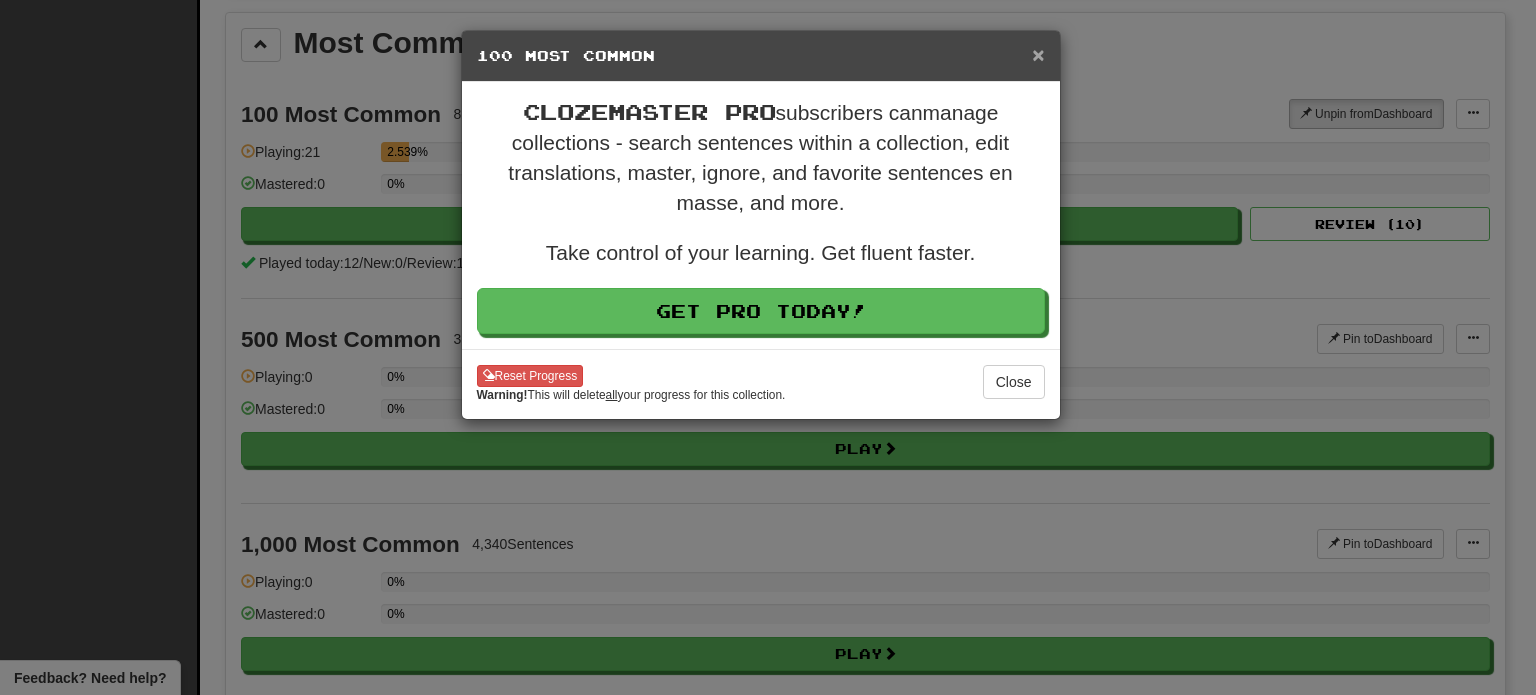 click on "×" at bounding box center [1038, 54] 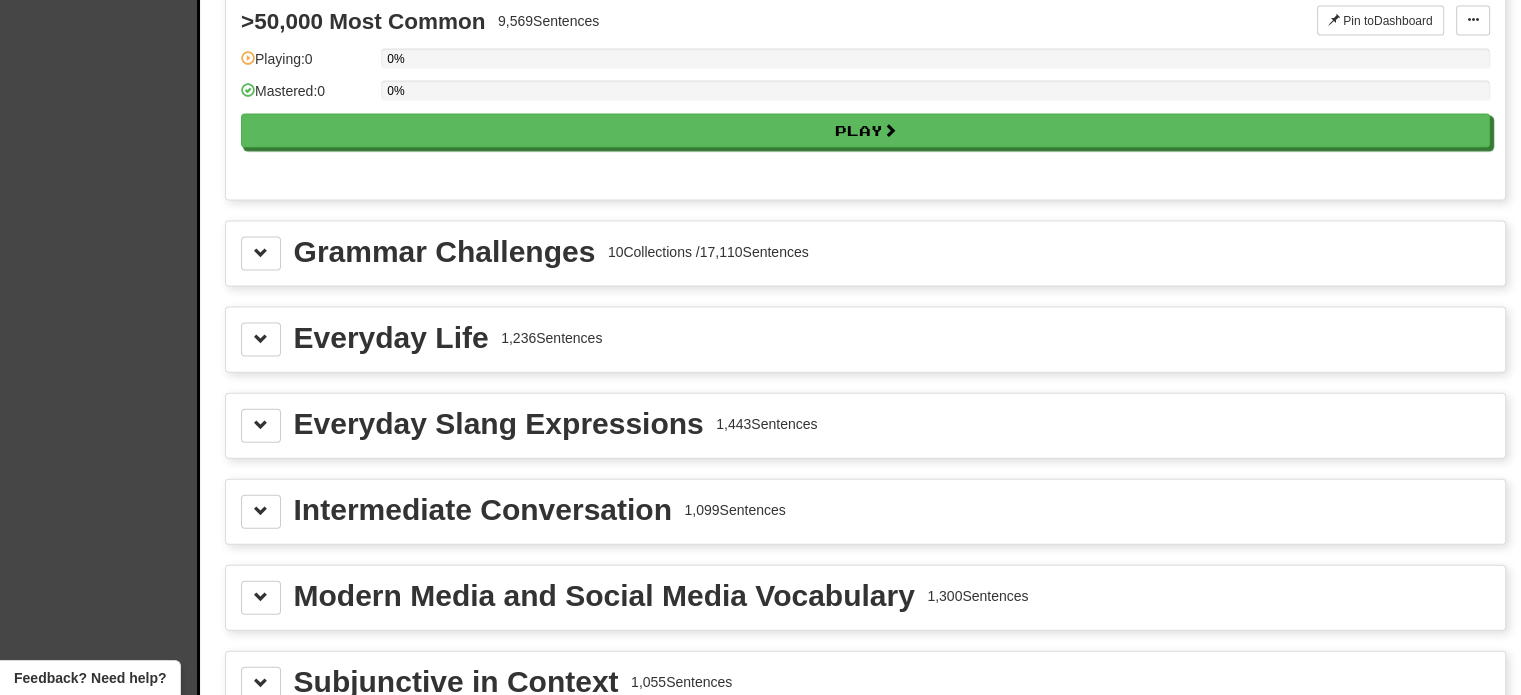 scroll, scrollTop: 4365, scrollLeft: 0, axis: vertical 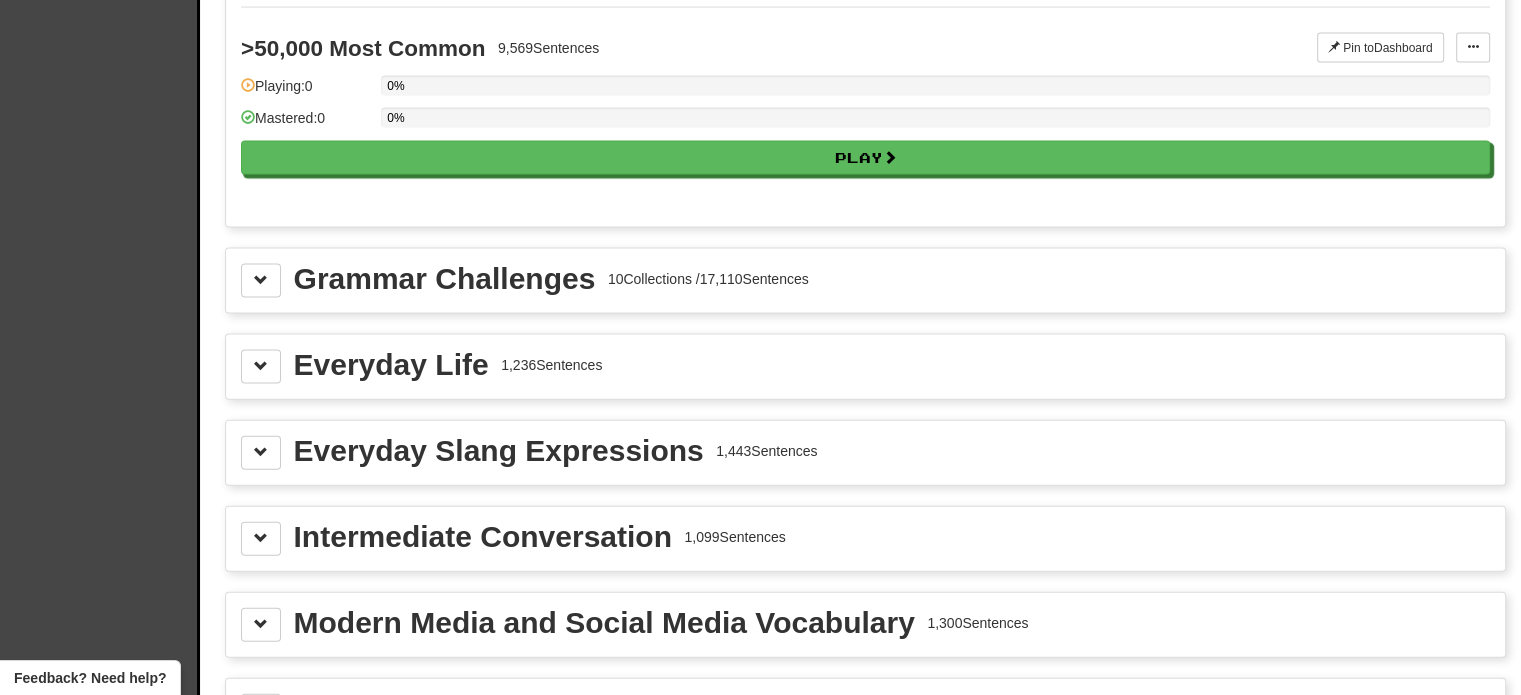 click on "Grammar Challenges 10  Collections /  17,110  Sentences" at bounding box center (865, 281) 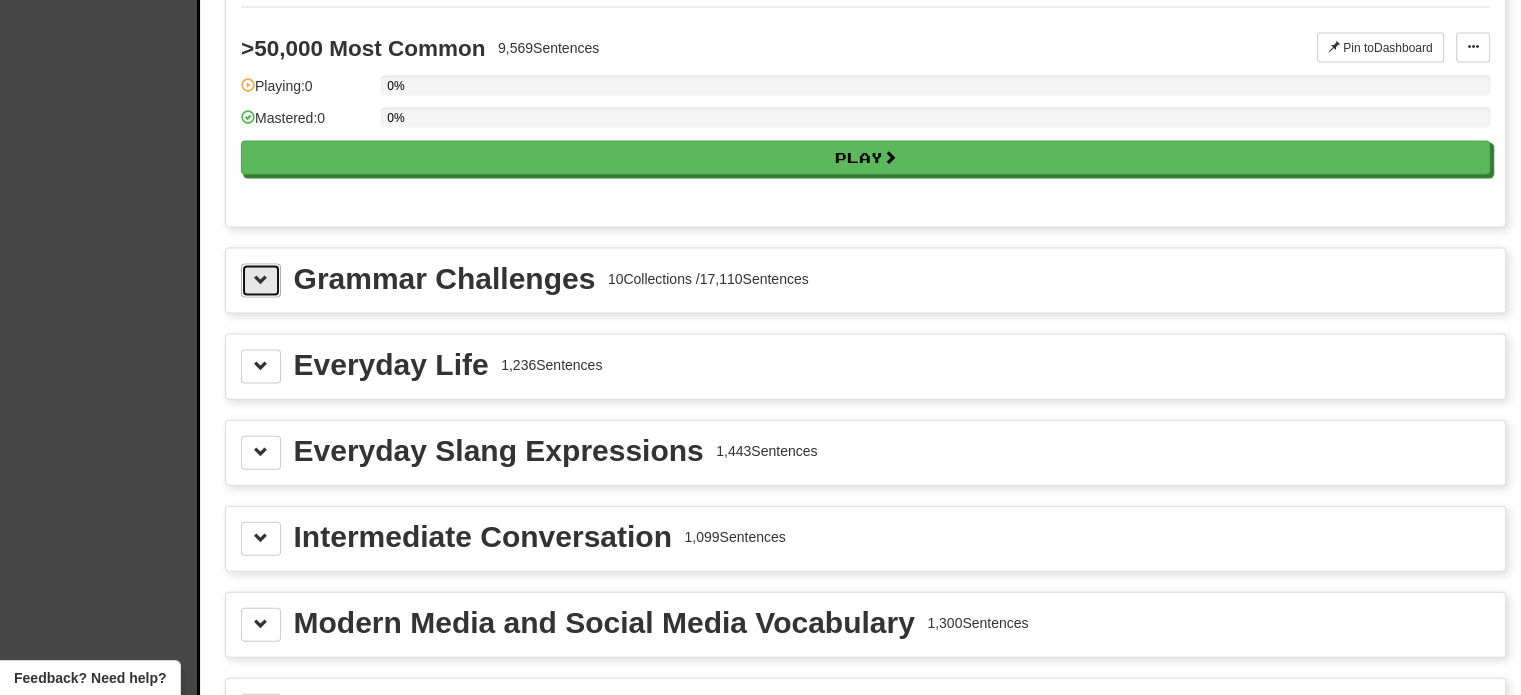 click at bounding box center [261, 281] 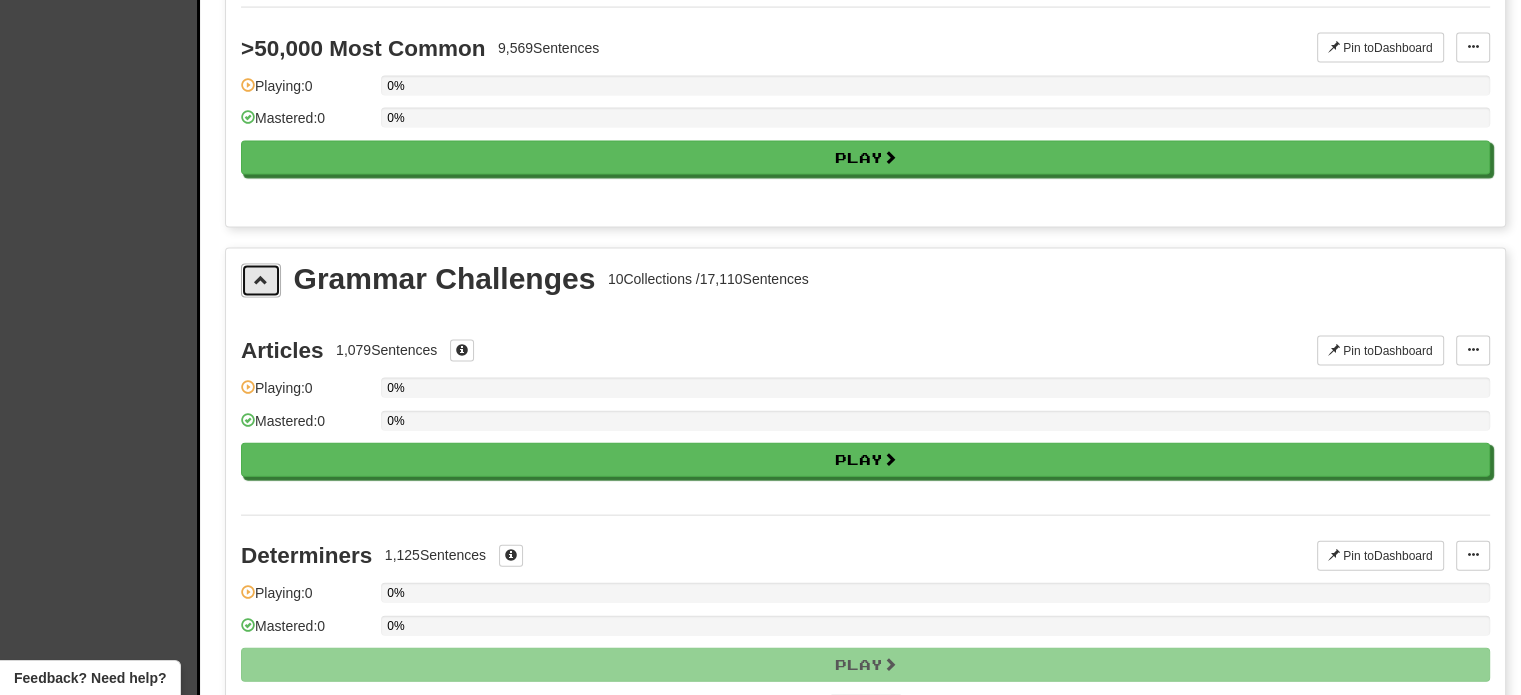 click at bounding box center (261, 281) 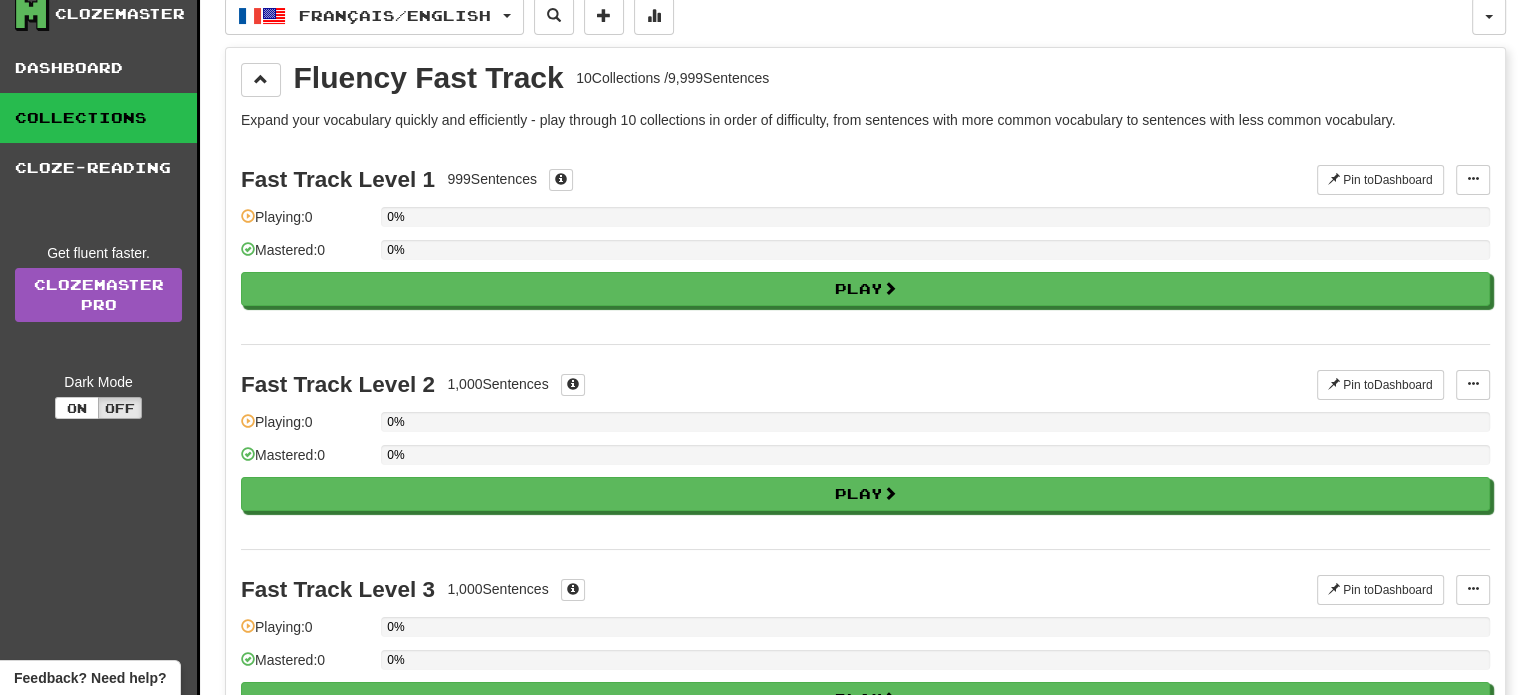 scroll, scrollTop: 0, scrollLeft: 0, axis: both 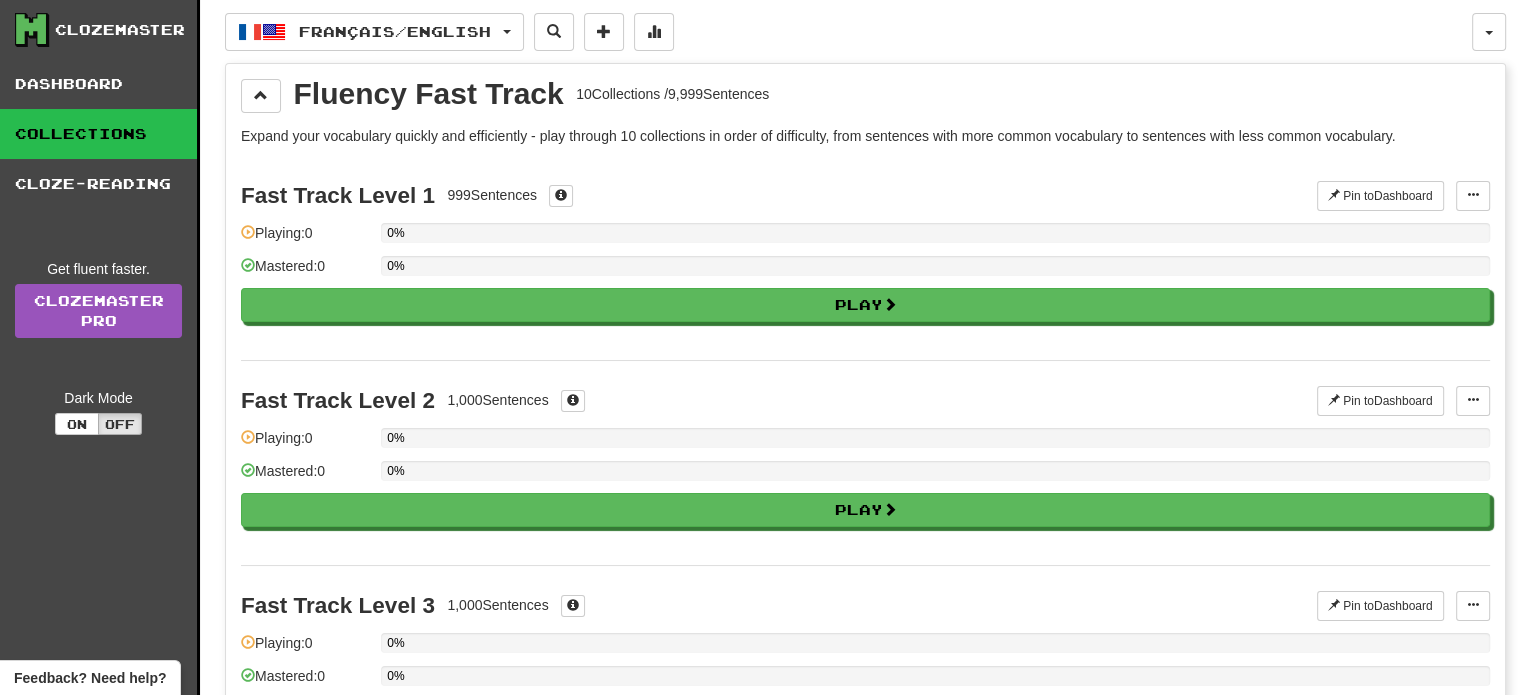 click on "Fluency Fast Track 10  Collections /  9,999  Sentences Expand your vocabulary quickly and efficiently - play through 10 collections in order of difficulty, from sentences with more common vocabulary to sentences with less common vocabulary. Fast Track Level 1 999  Sentences   Pin to  Dashboard   Pin to  Dashboard Manage Sentences  Playing:  0 0%  Mastered:  0 0% Play  Fast Track Level 2 1,000  Sentences   Pin to  Dashboard   Pin to  Dashboard Manage Sentences  Playing:  0 0%  Mastered:  0 0% Play  Fast Track Level 3 1,000  Sentences   Pin to  Dashboard   Pin to  Dashboard Manage Sentences  Playing:  0 0%  Mastered:  0 0% Play  Fast Track Level 4 1,000  Sentences   Pin to  Dashboard   Pin to  Dashboard Manage Sentences  Playing:  0 0%  Mastered:  0 0% Play  Fast Track Level 5 1,000  Sentences   Pin to  Dashboard   Pin to  Dashboard Manage Sentences  Playing:  0 0%  Mastered:  0 0% Play  Fast Track Level 6 1,000  Sentences   Pin to  Dashboard   Pin to  Dashboard Manage Sentences  Playing:  0 0%  Mastered:  0 0%" at bounding box center [865, 1142] 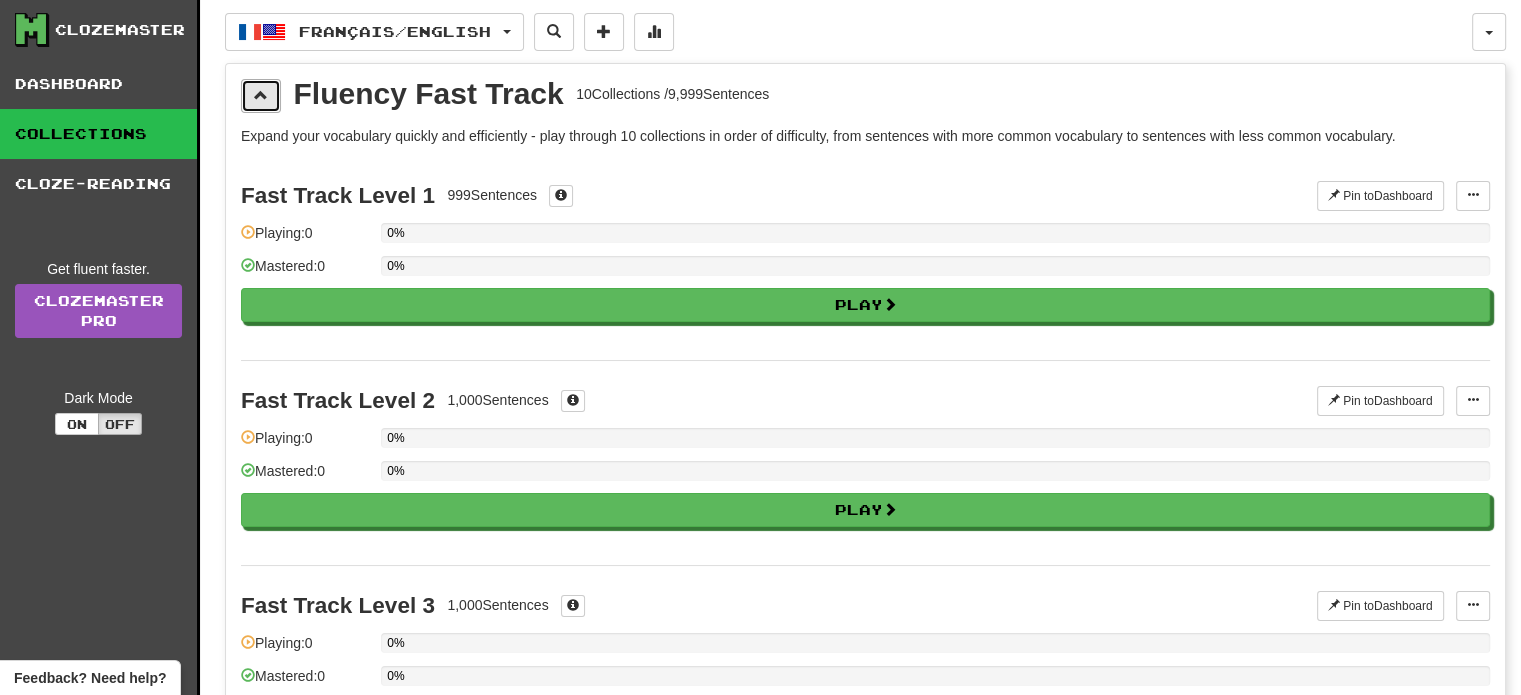 click at bounding box center (261, 96) 